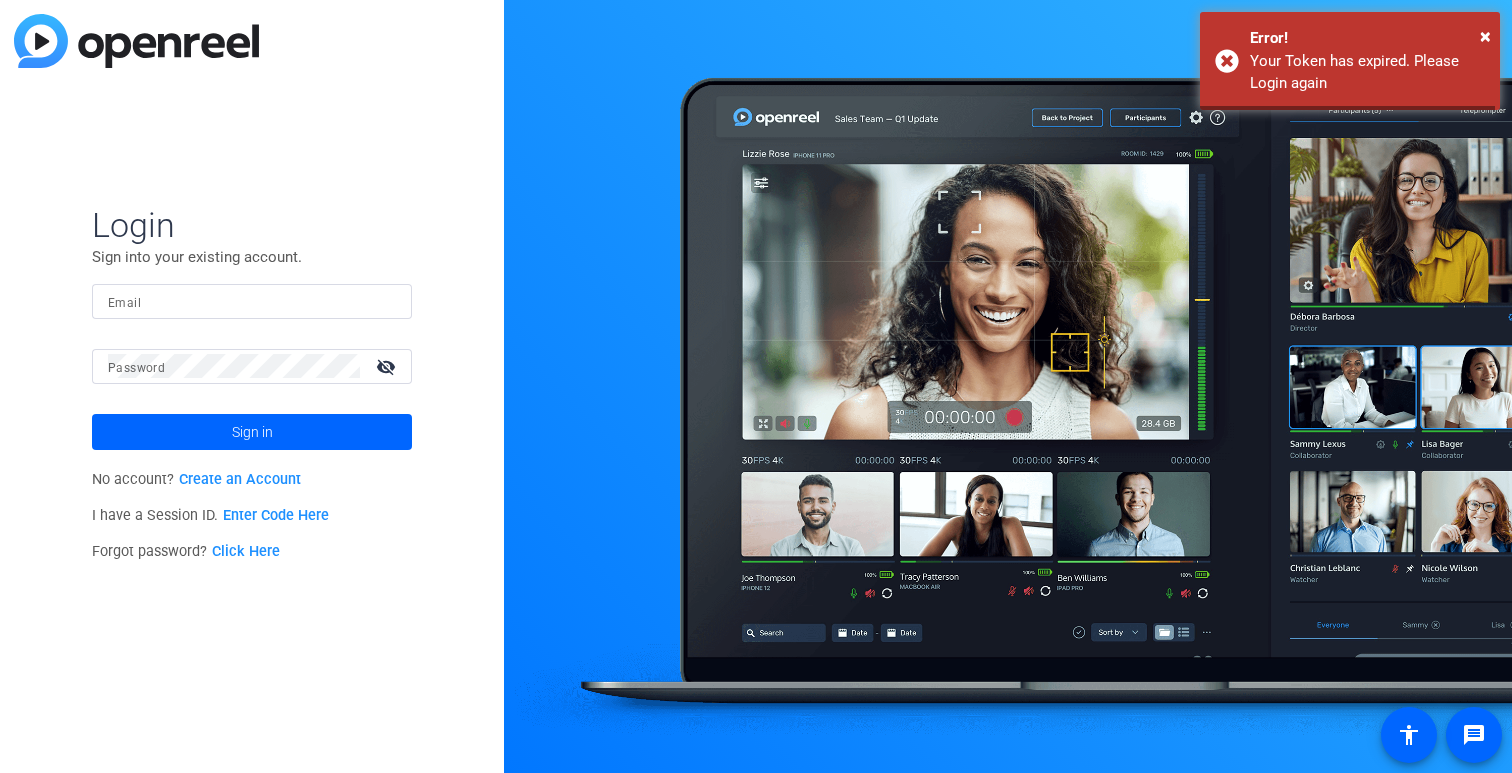 scroll, scrollTop: 0, scrollLeft: 0, axis: both 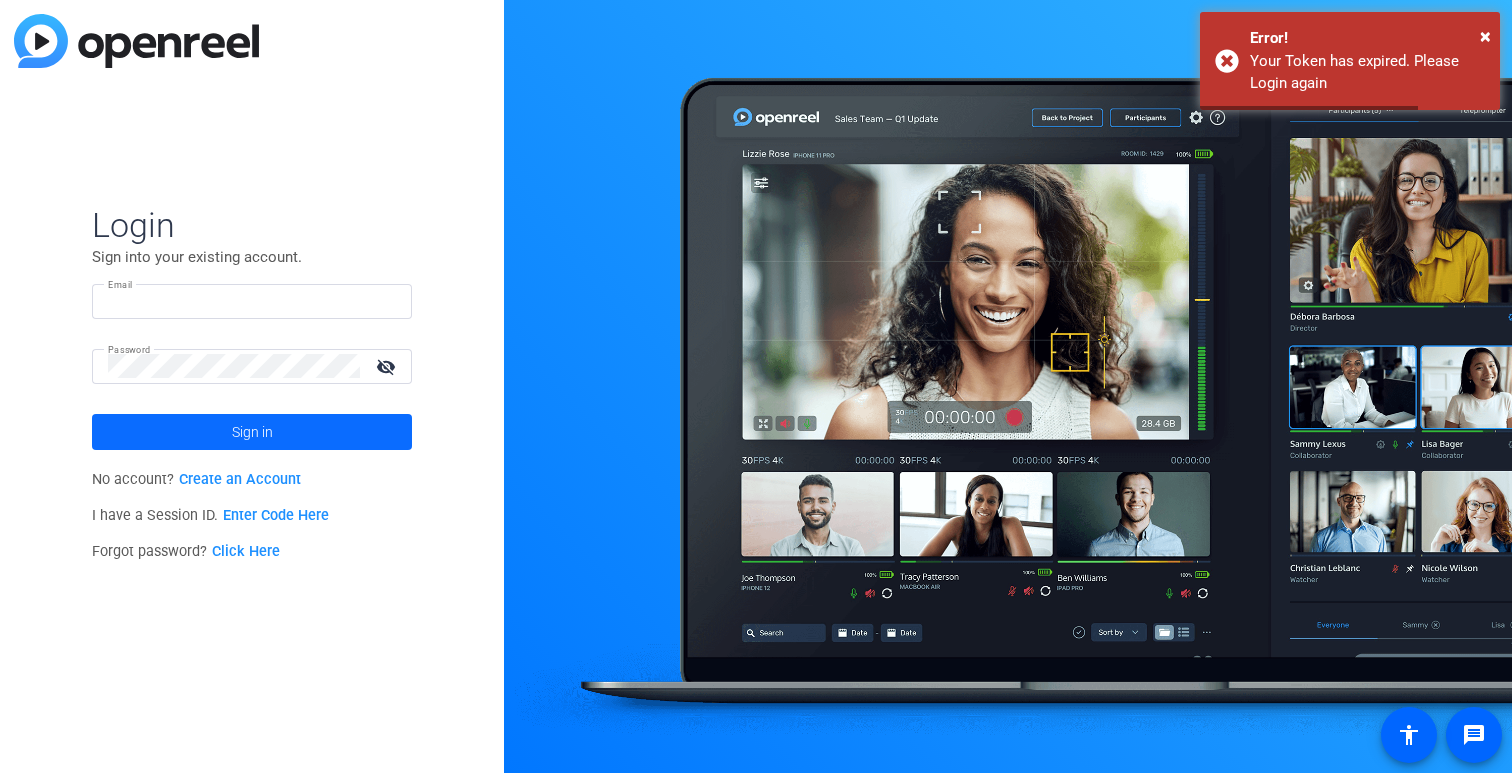 type on "[EMAIL]" 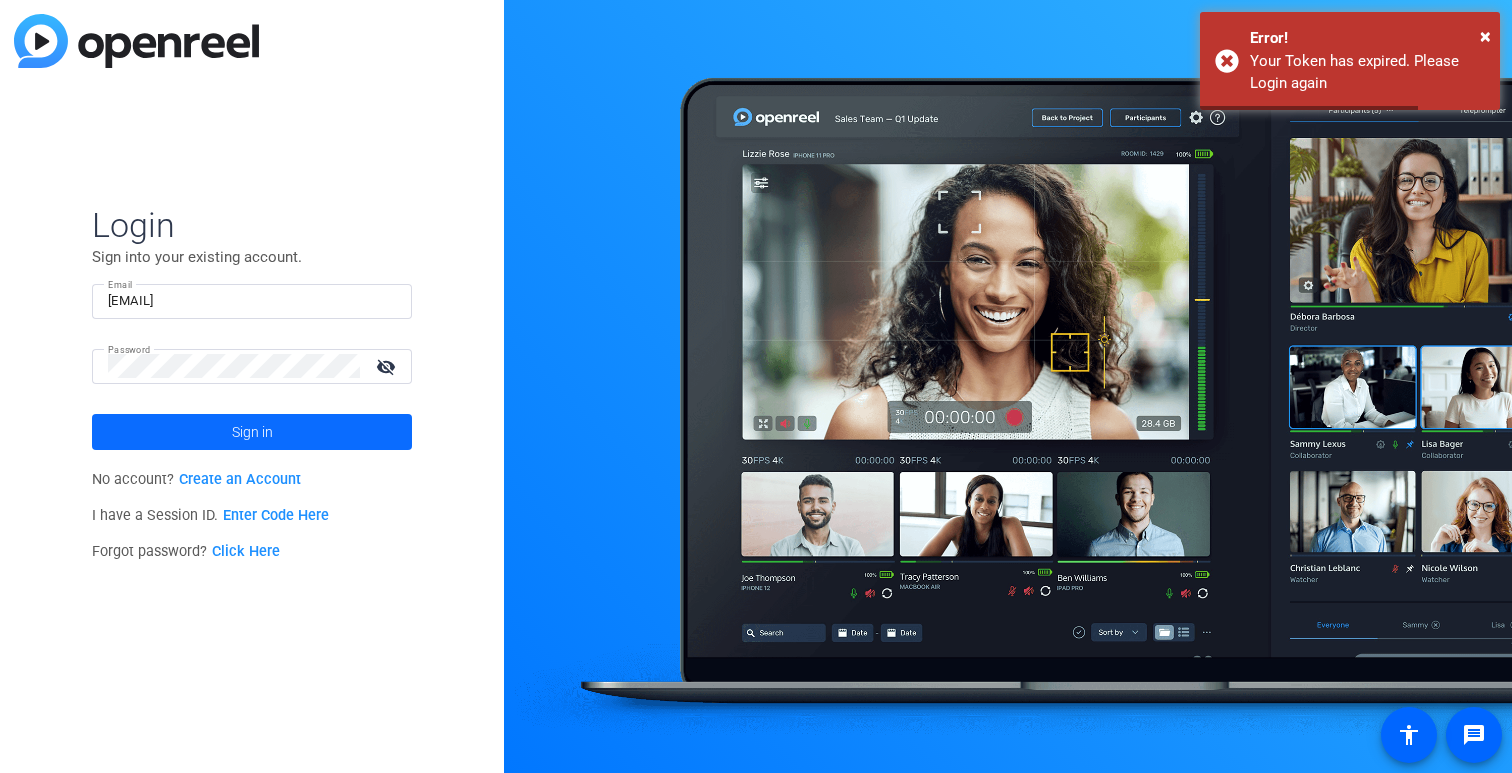 click on "Sign in" at bounding box center (252, 432) 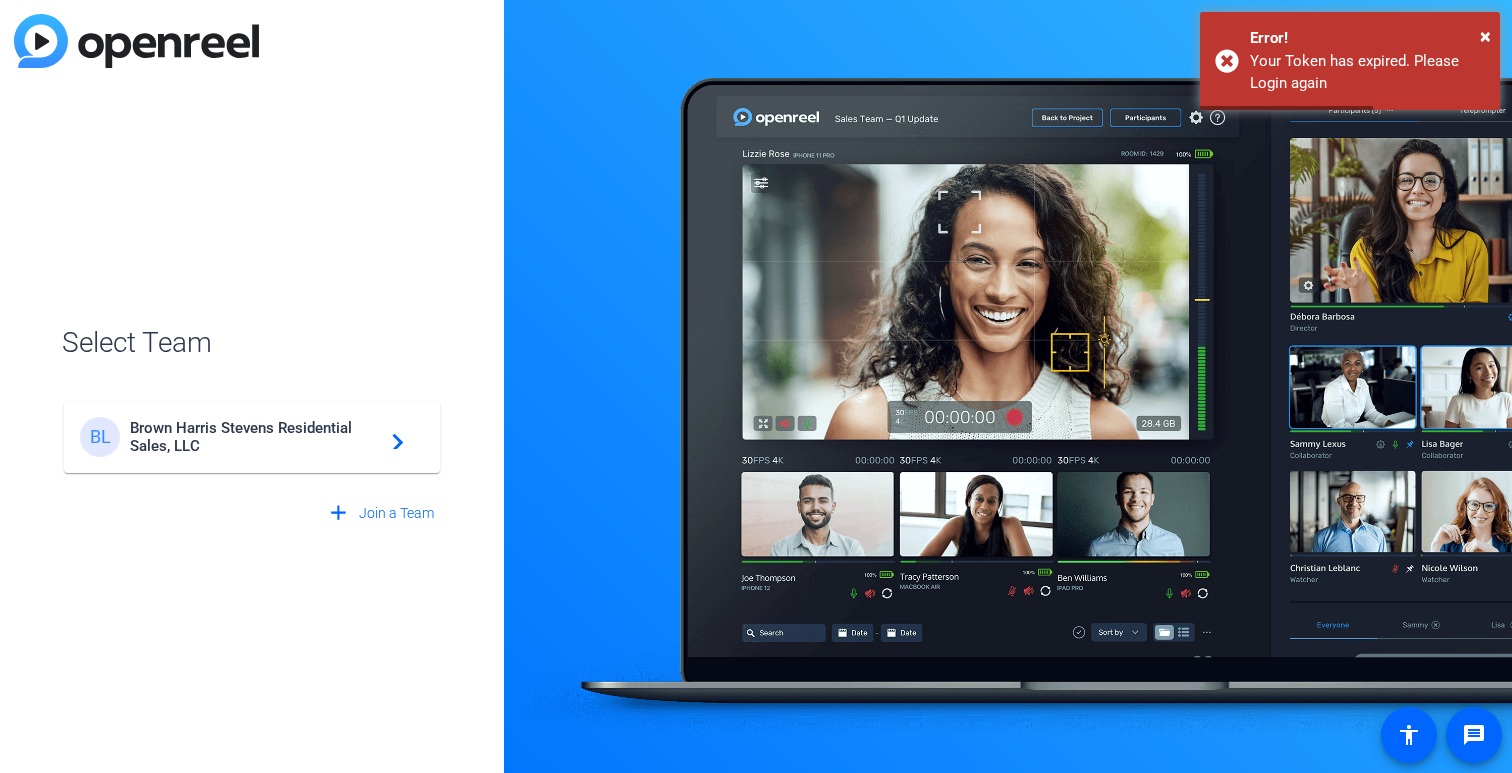 scroll, scrollTop: 0, scrollLeft: 0, axis: both 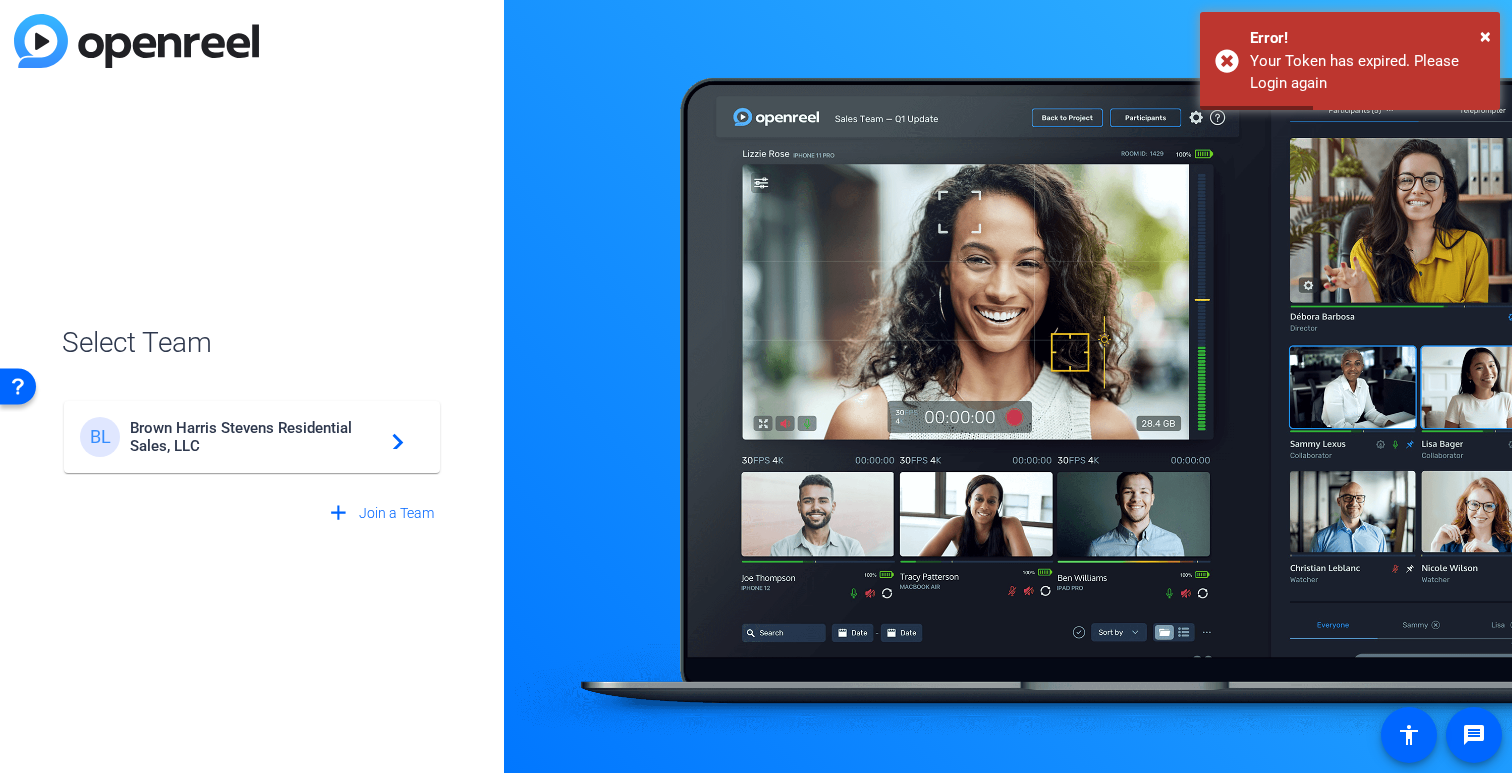 click on "Brown Harris Stevens Residential Sales, LLC" at bounding box center (255, 437) 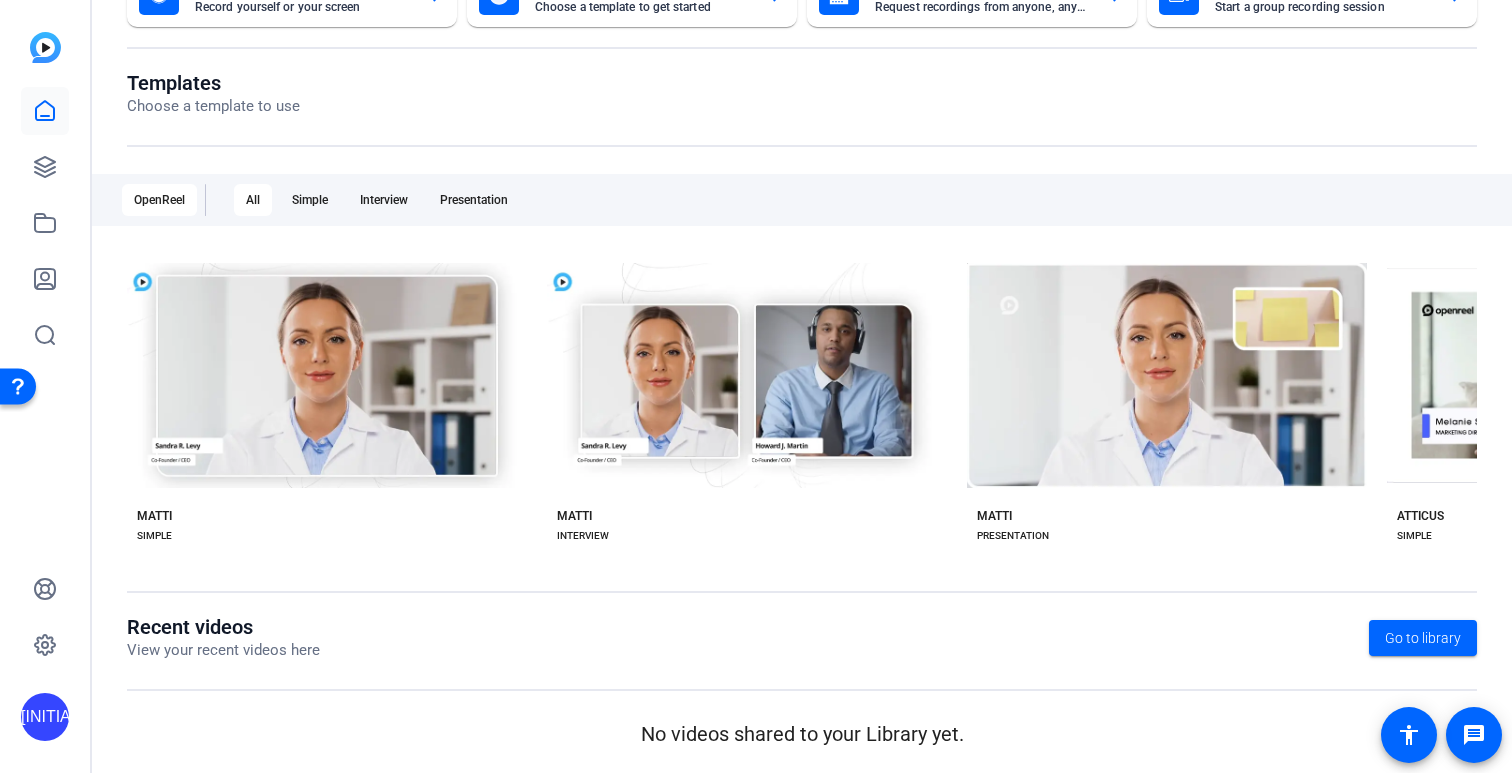 scroll, scrollTop: 0, scrollLeft: 0, axis: both 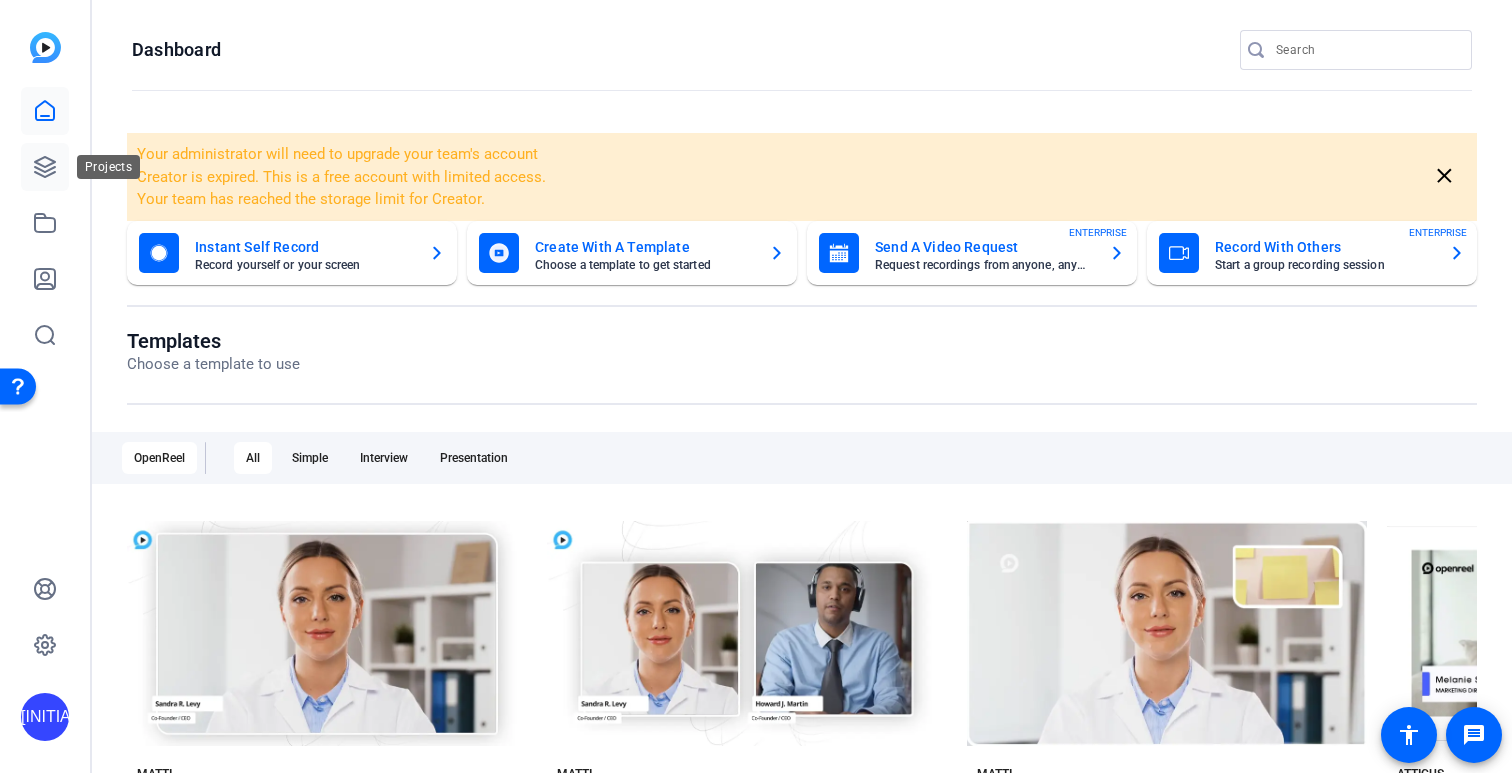 click at bounding box center [45, 167] 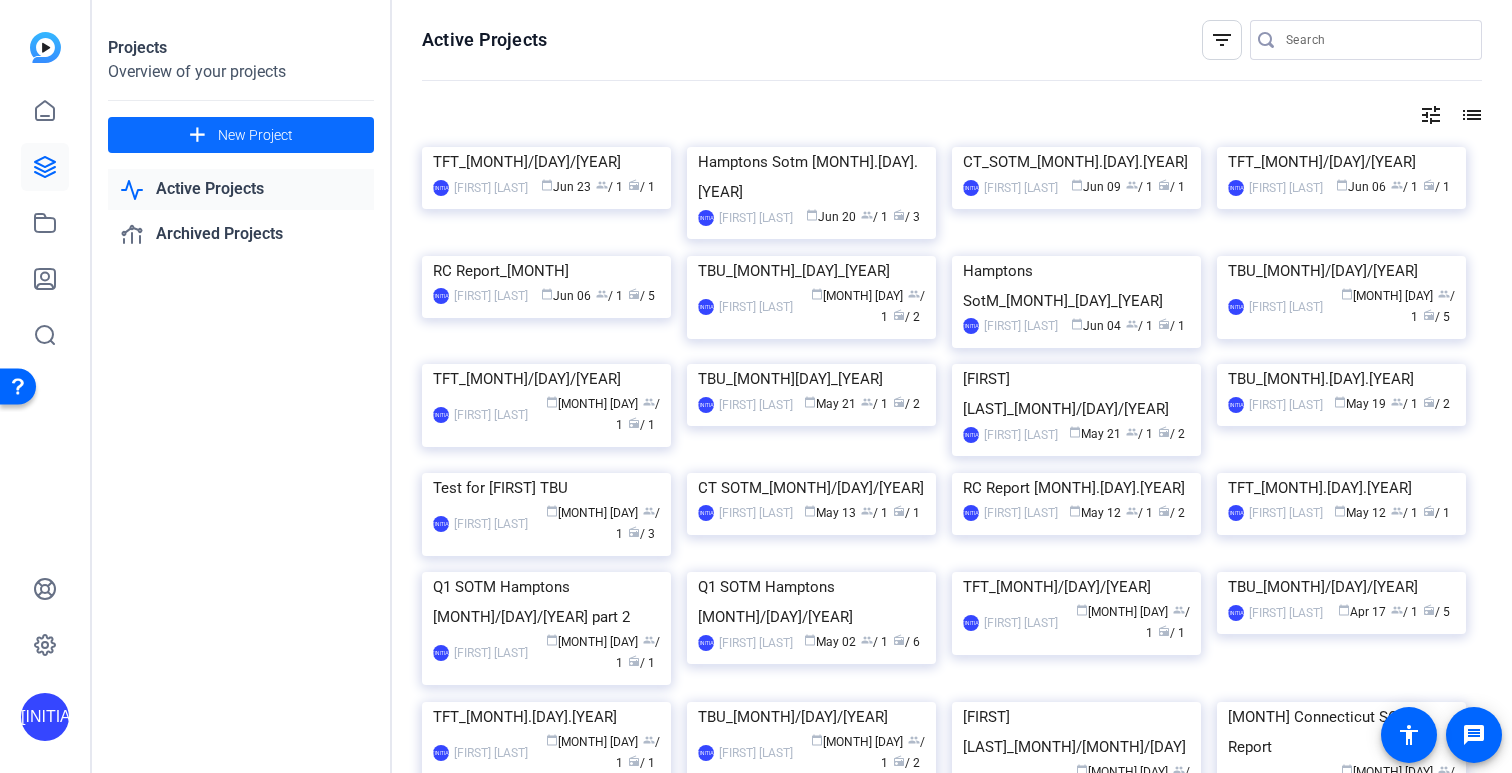 click at bounding box center [241, 135] 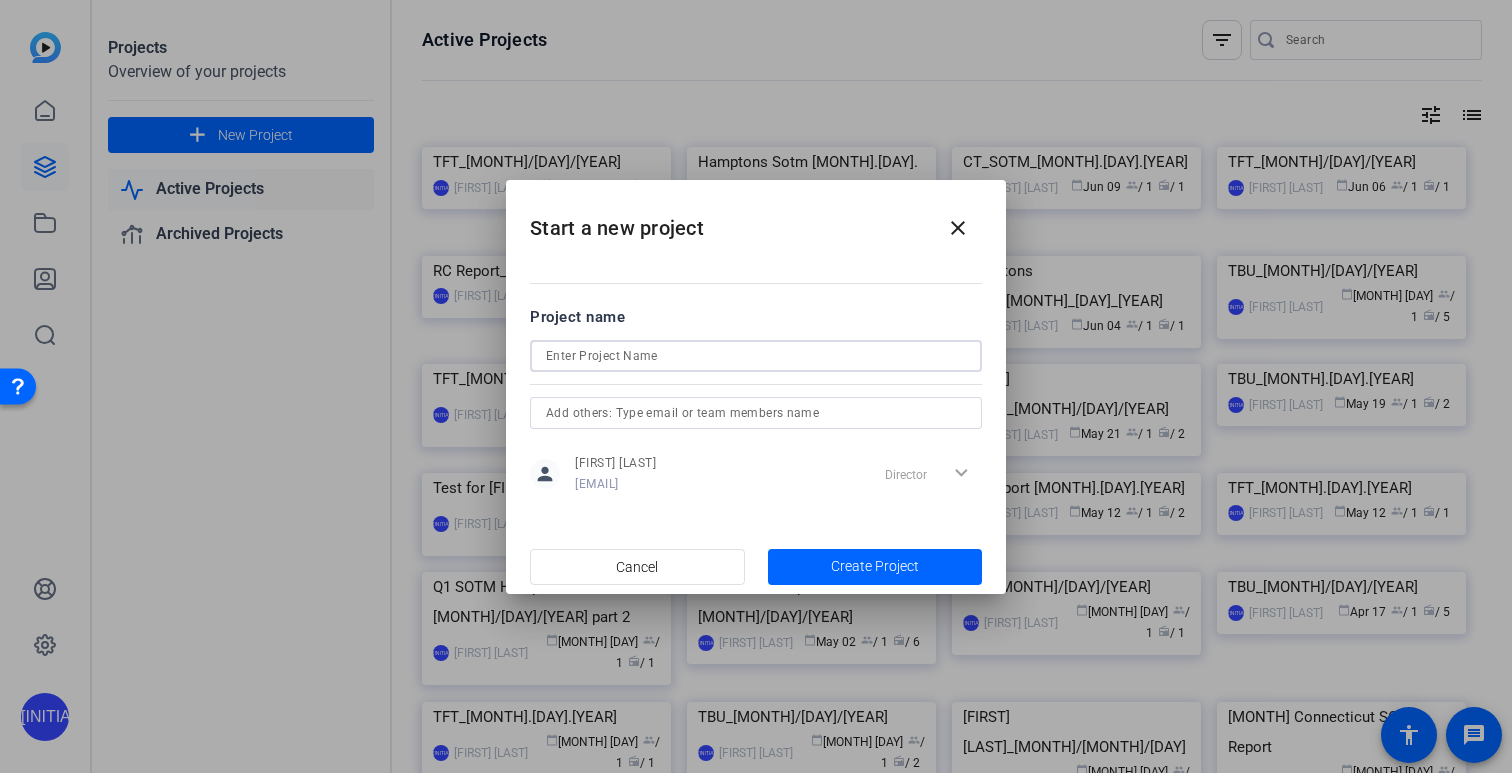 click at bounding box center [756, 356] 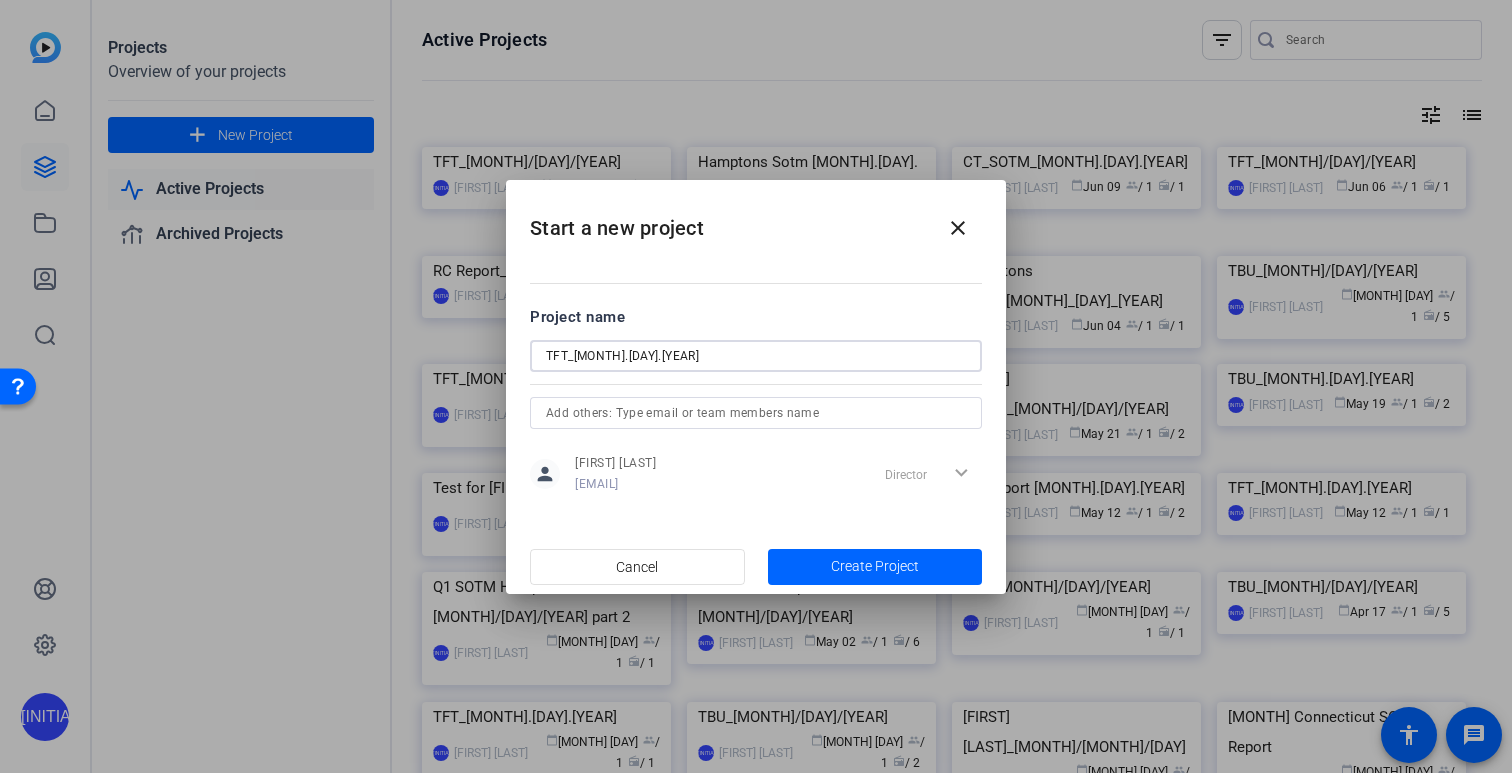 click on "TFT_[MONTH].[DAY].[YEAR]" at bounding box center (756, 356) 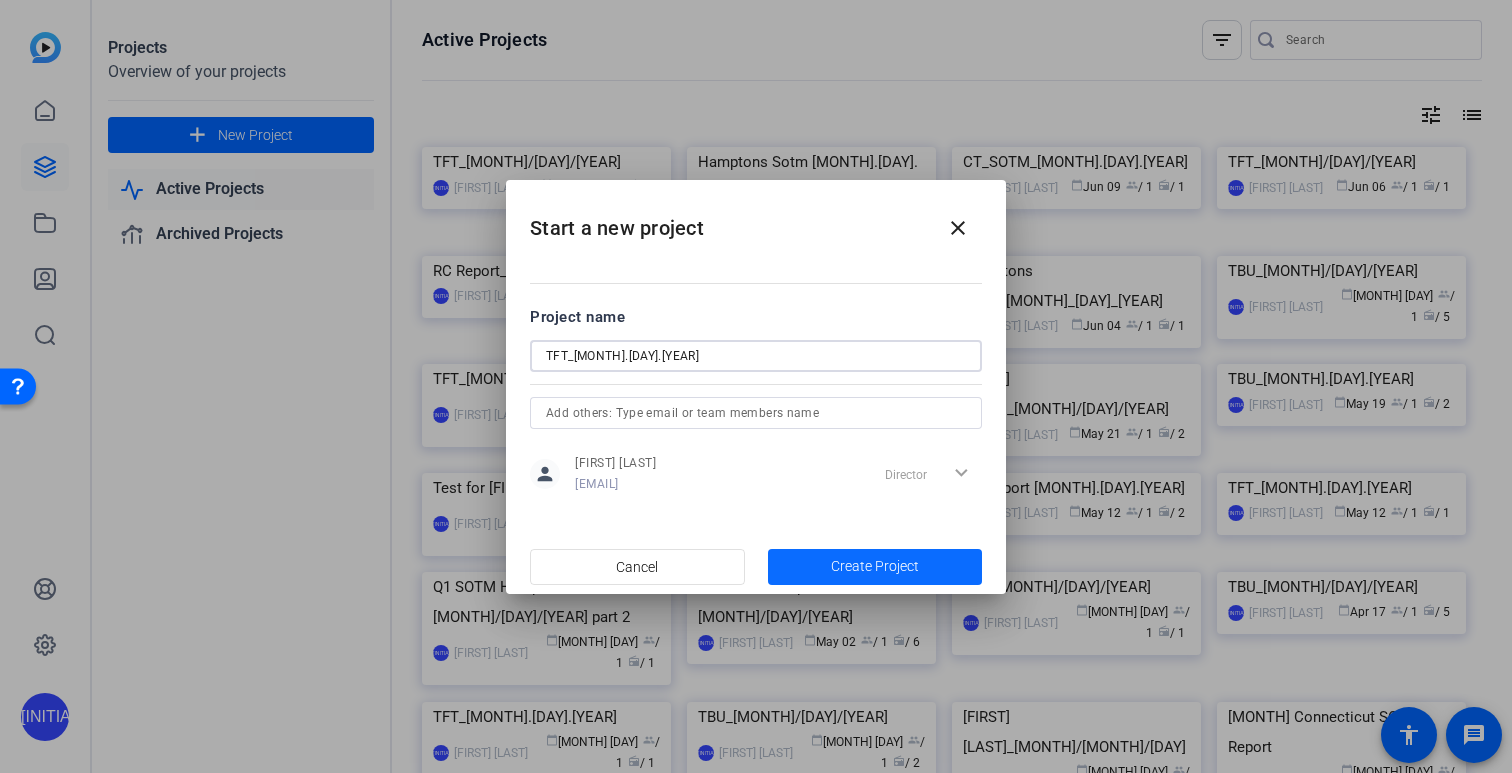 type on "TFT_[MONTH].[DAY].[YEAR]" 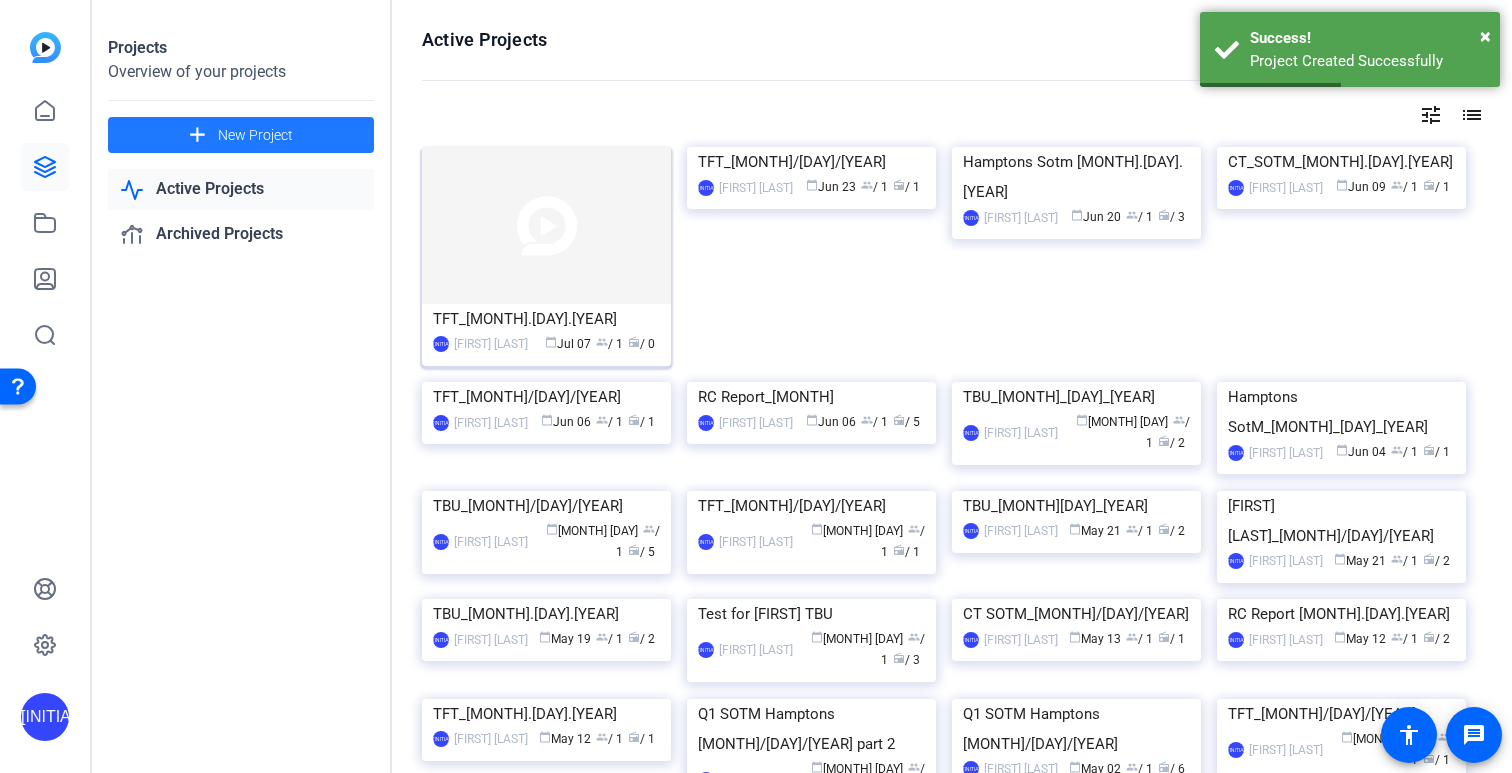 click at bounding box center [546, 225] 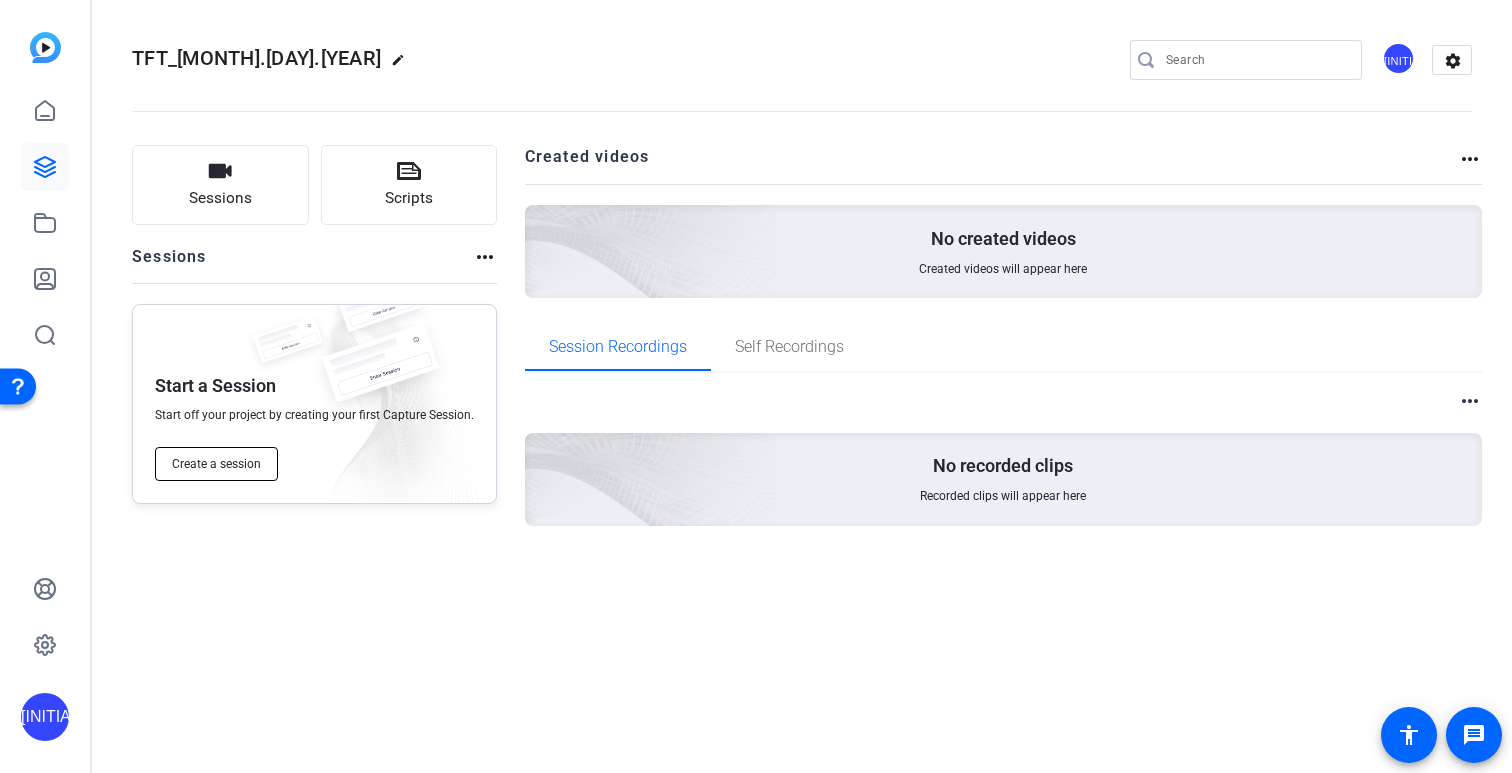 click on "Create a session" at bounding box center [216, 464] 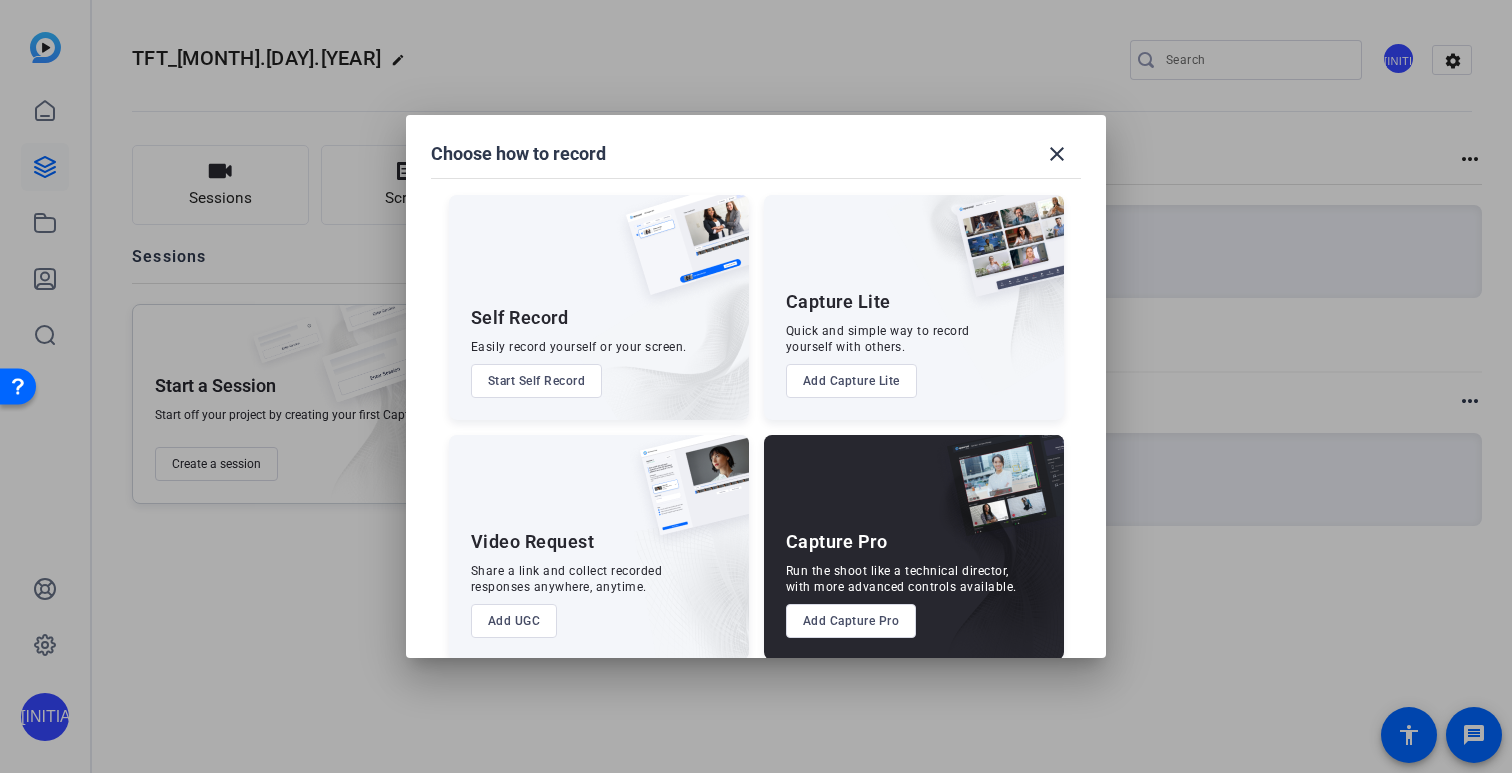 scroll, scrollTop: 22, scrollLeft: 0, axis: vertical 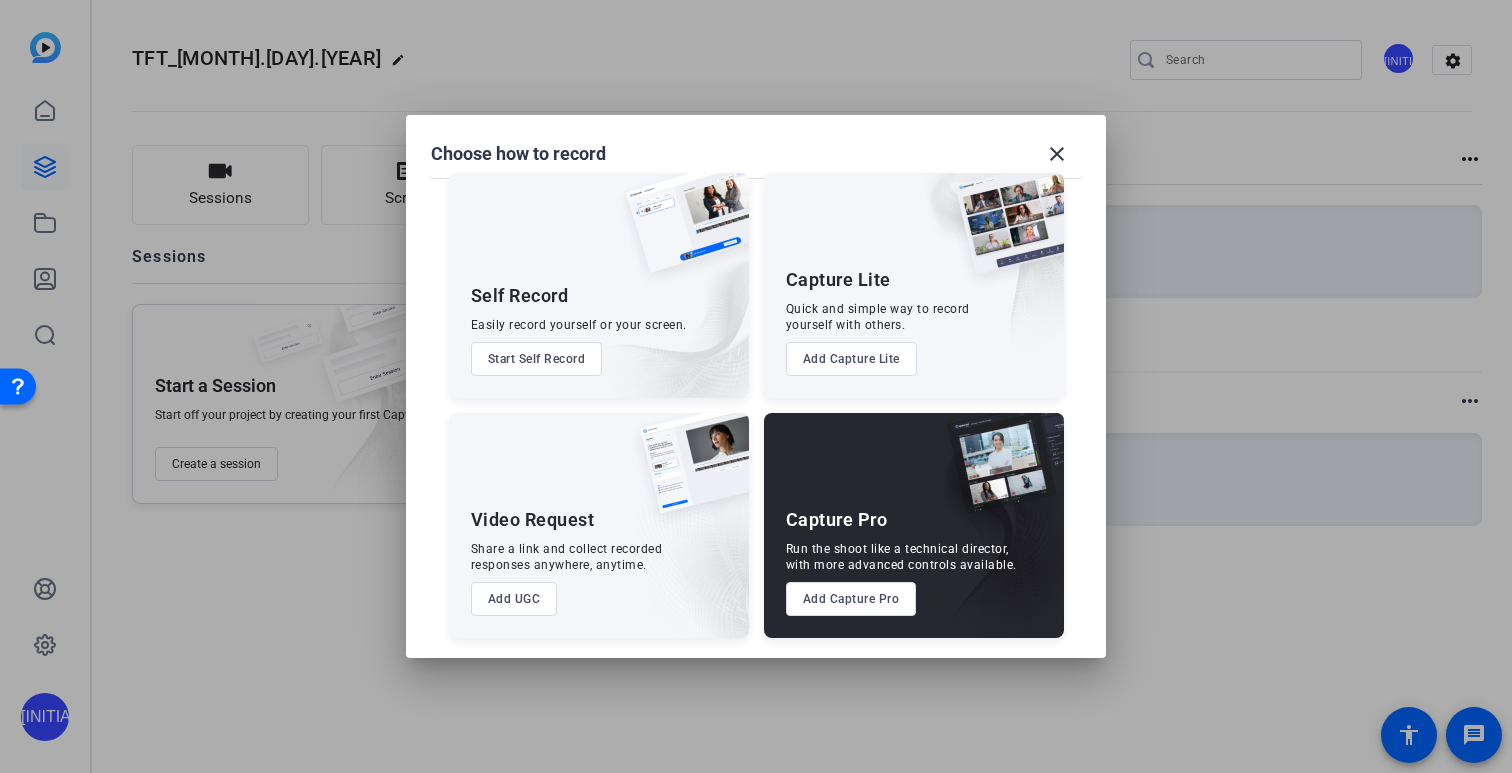 click on "Add Capture Pro" at bounding box center (851, 599) 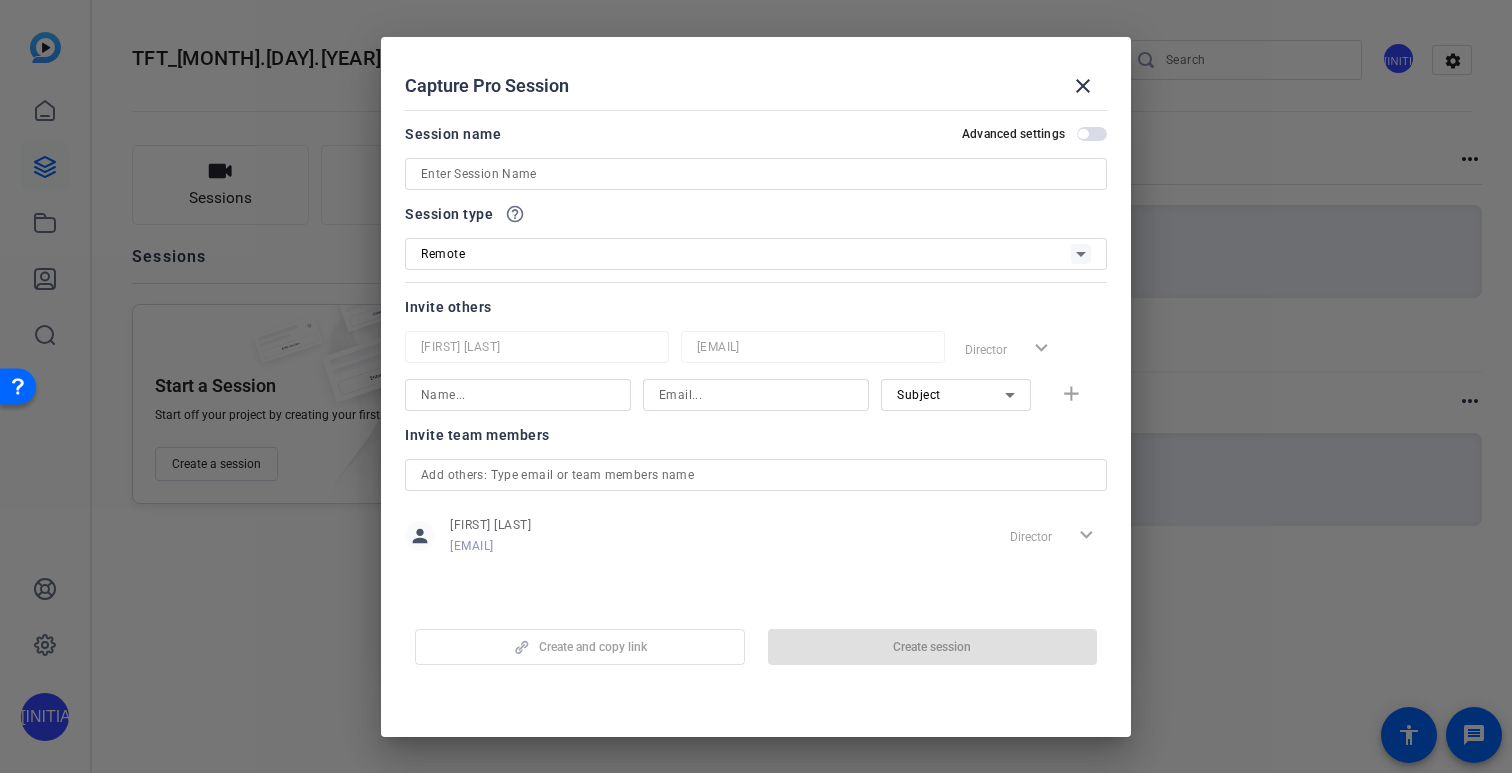 click at bounding box center (756, 174) 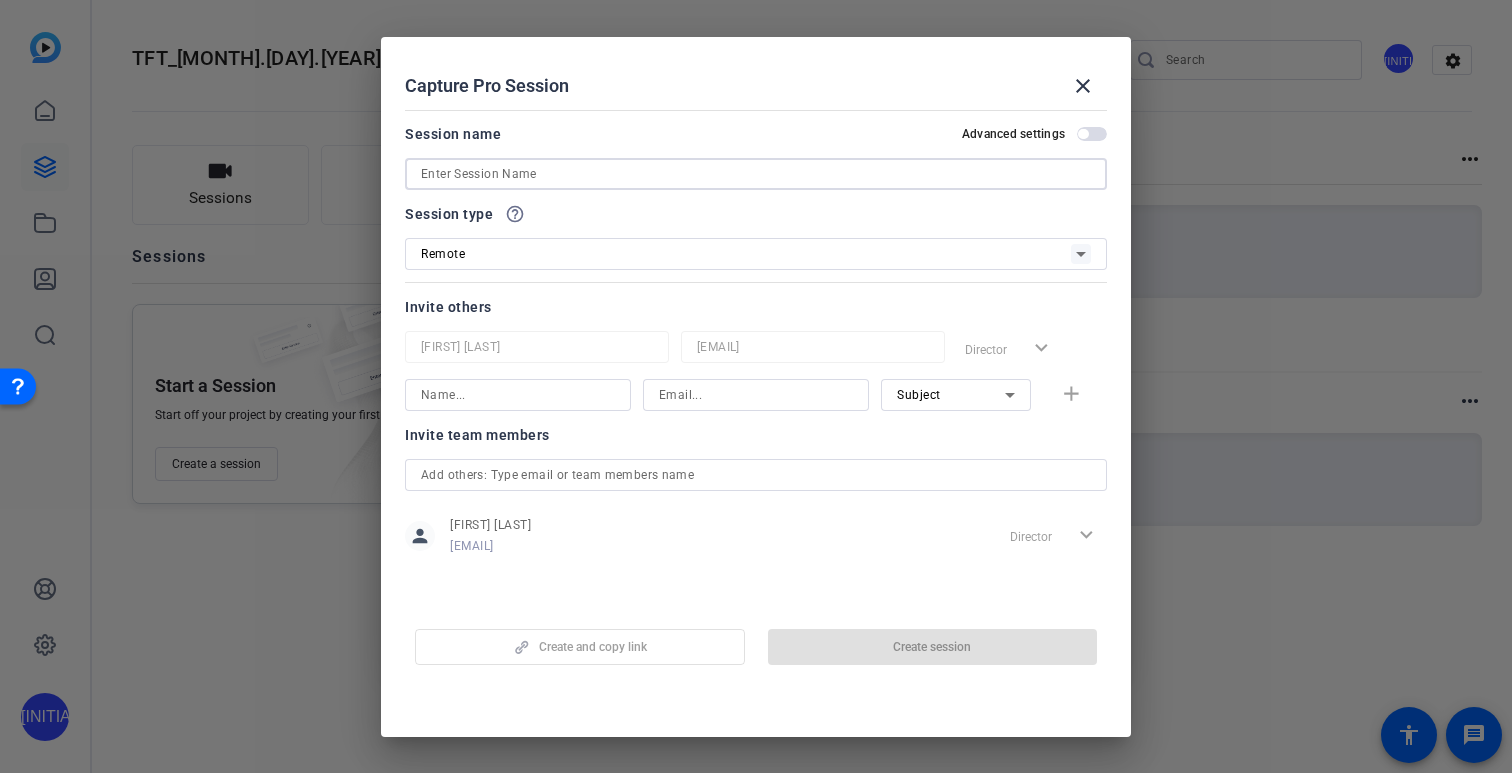 paste on "TFT_[MONTH].[DAY].[YEAR]" 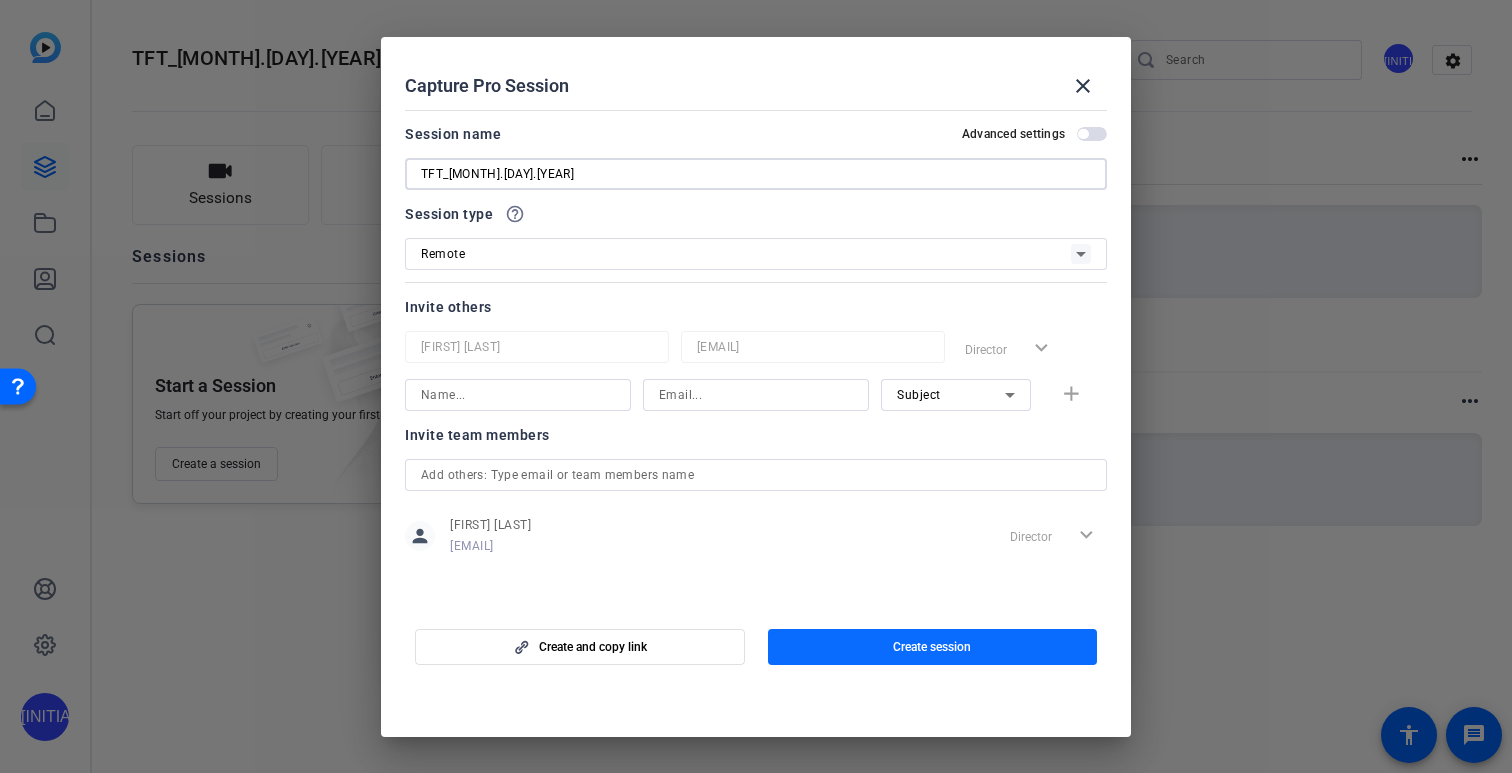 type on "TFT_[MONTH].[DAY].[YEAR]" 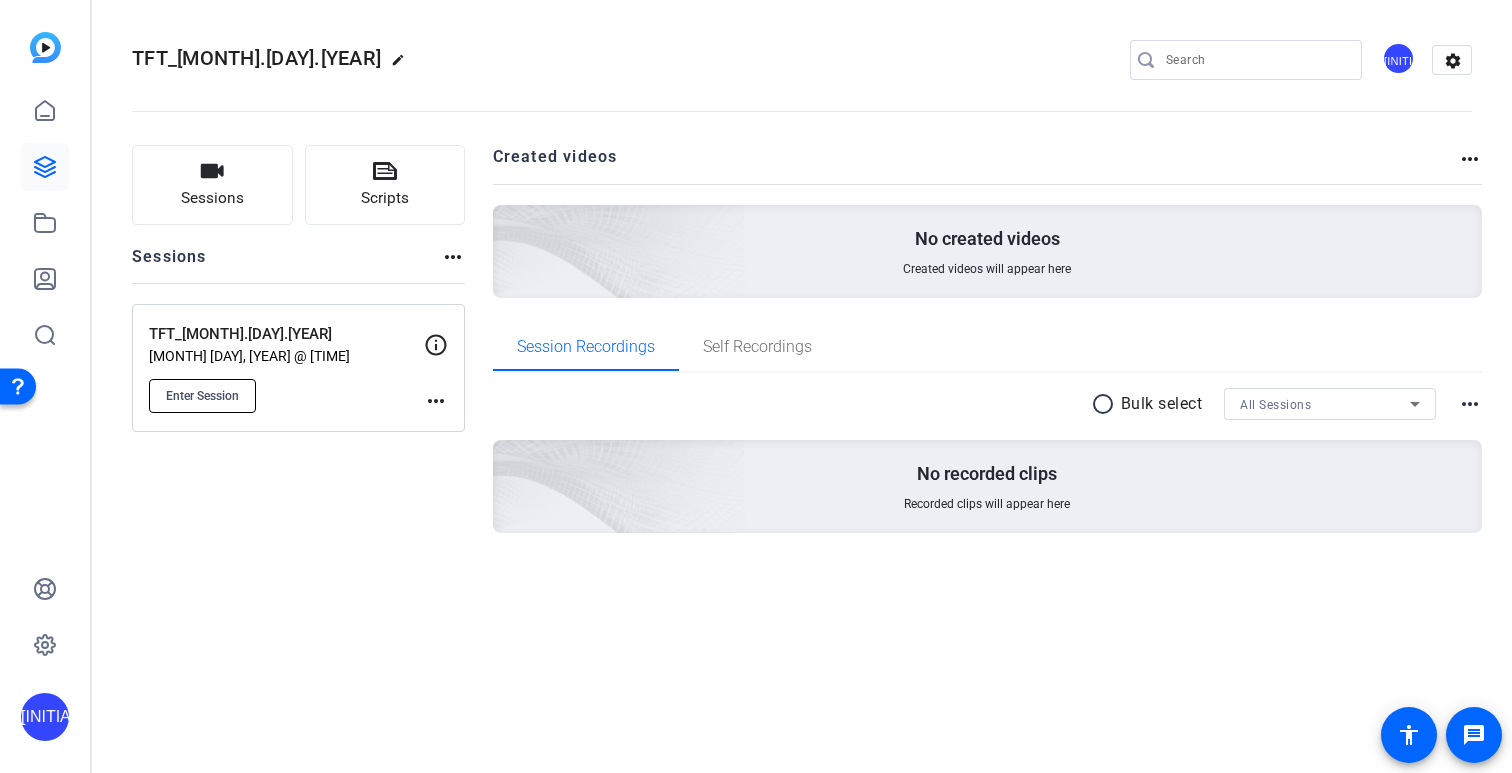 click on "Enter Session" at bounding box center (202, 396) 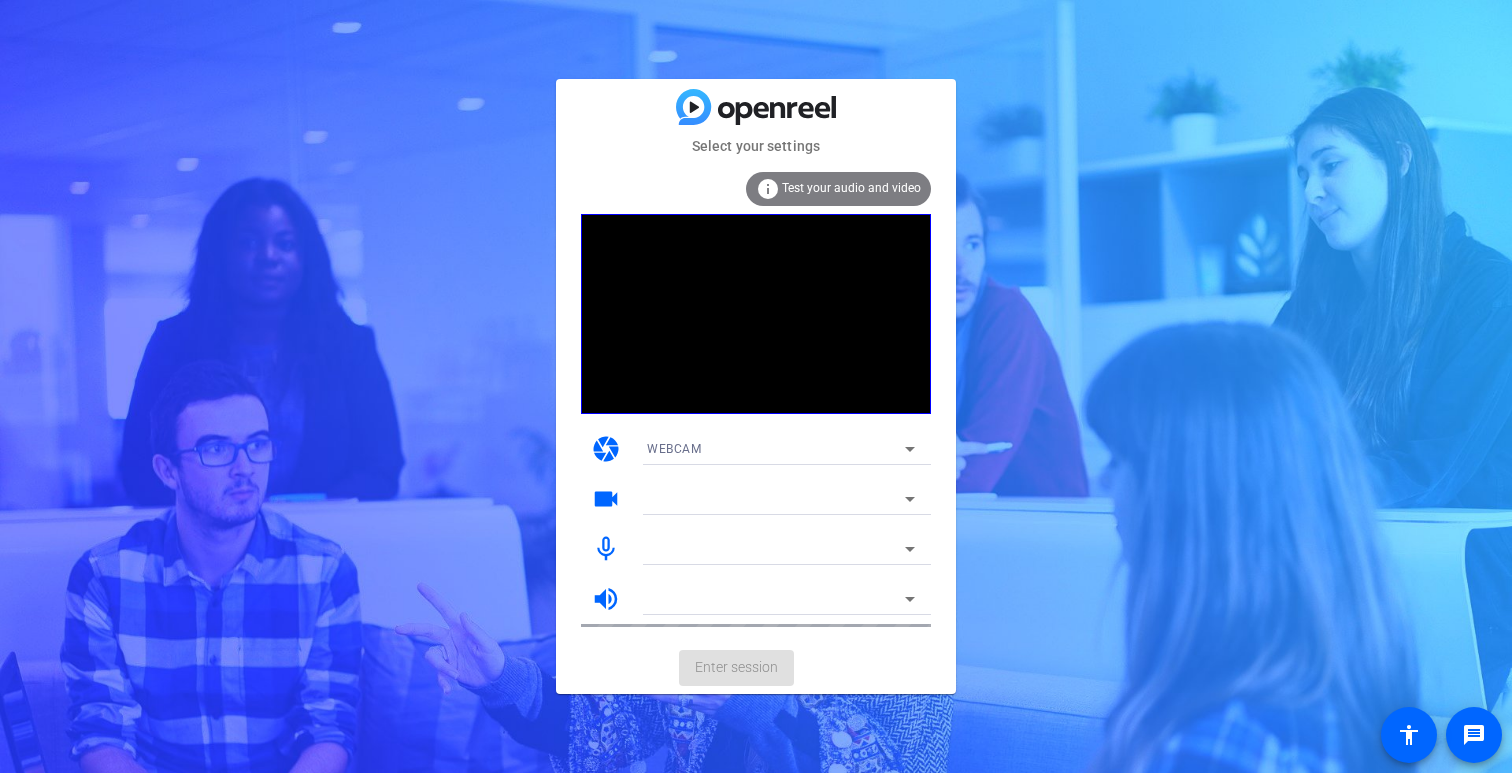 scroll, scrollTop: 0, scrollLeft: 0, axis: both 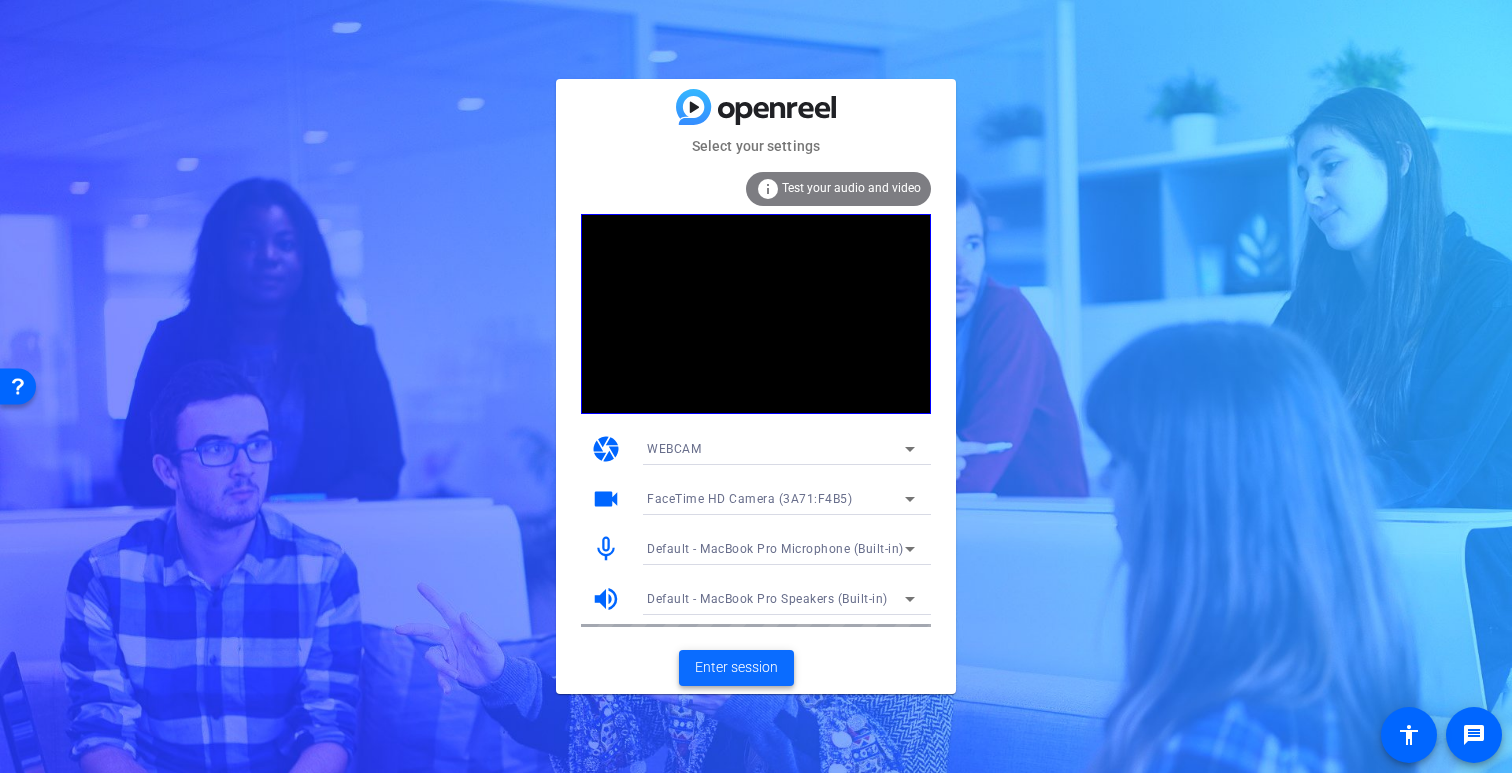 click on "Enter session" at bounding box center [736, 667] 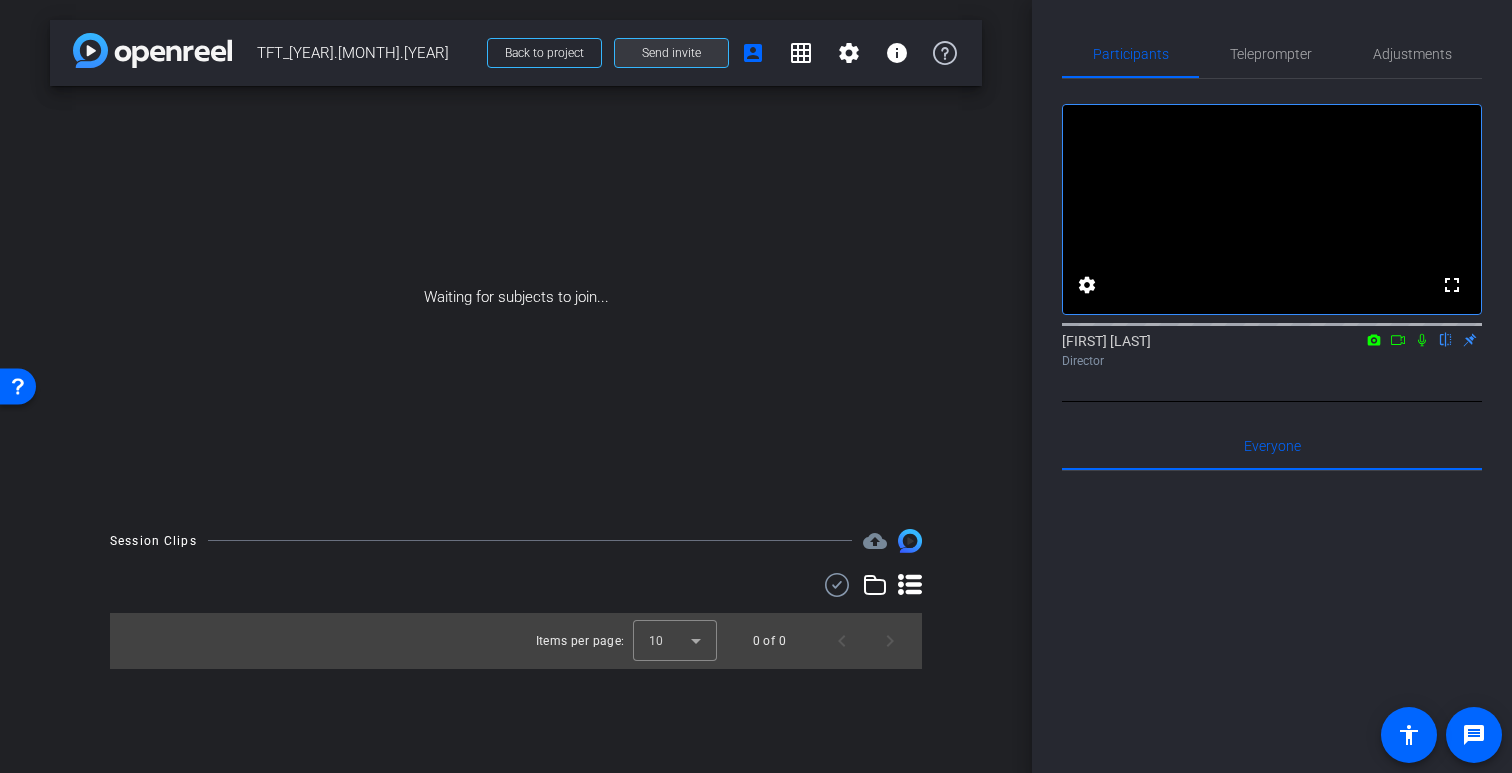 click on "Send invite" at bounding box center [544, 53] 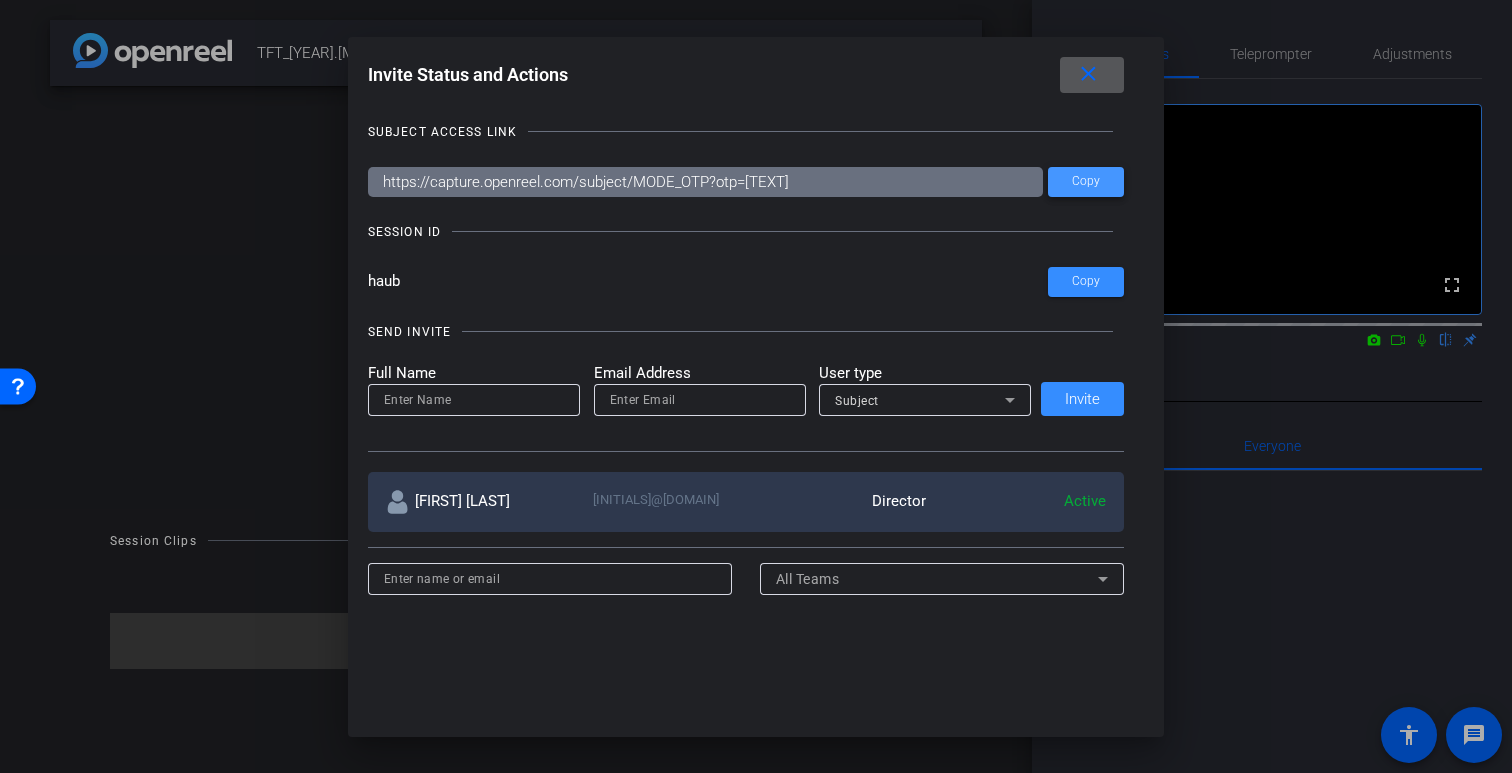 click on "Copy" at bounding box center [1086, 181] 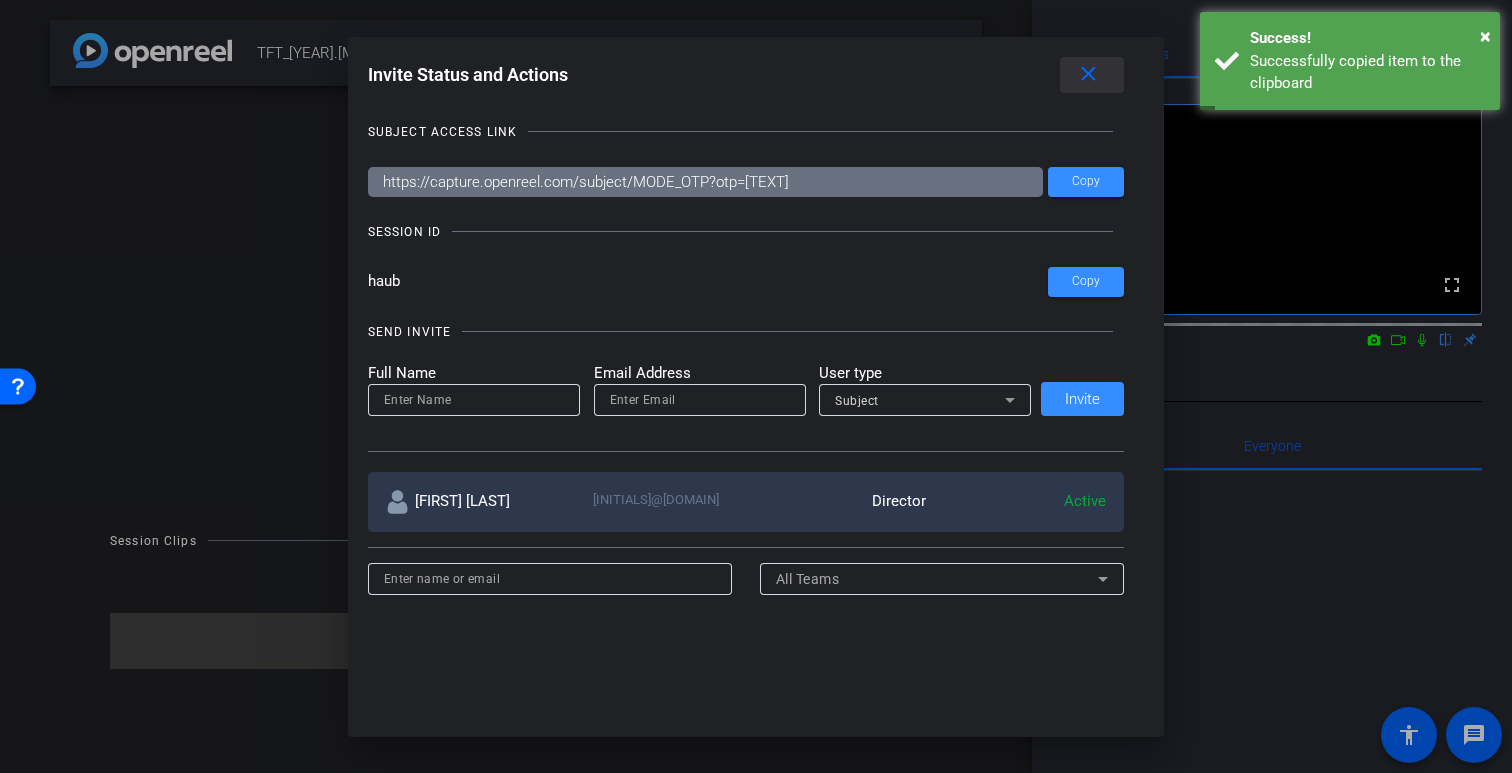 click on "close" at bounding box center (1088, 74) 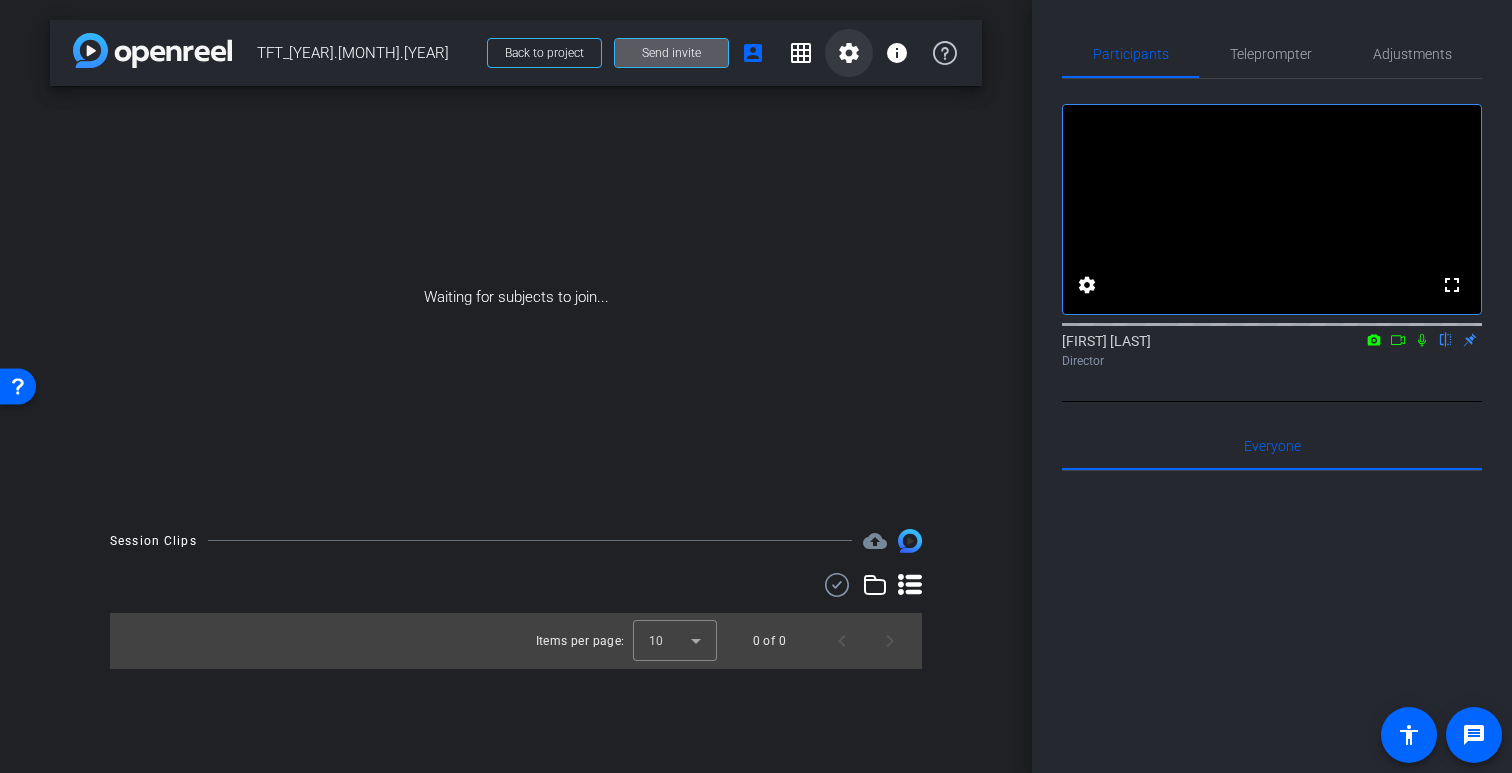 click on "settings" at bounding box center [849, 53] 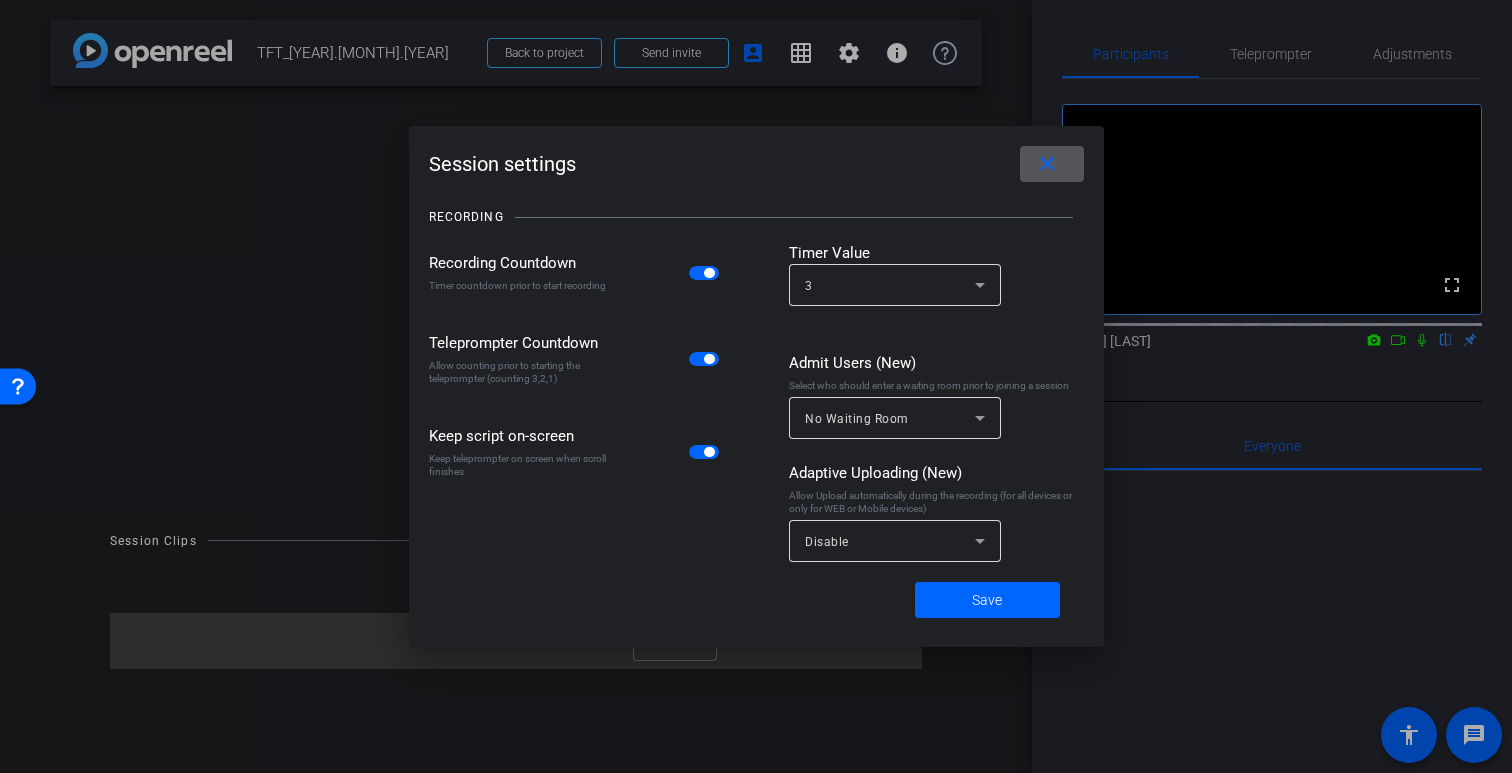 click on "Disable" at bounding box center (890, 541) 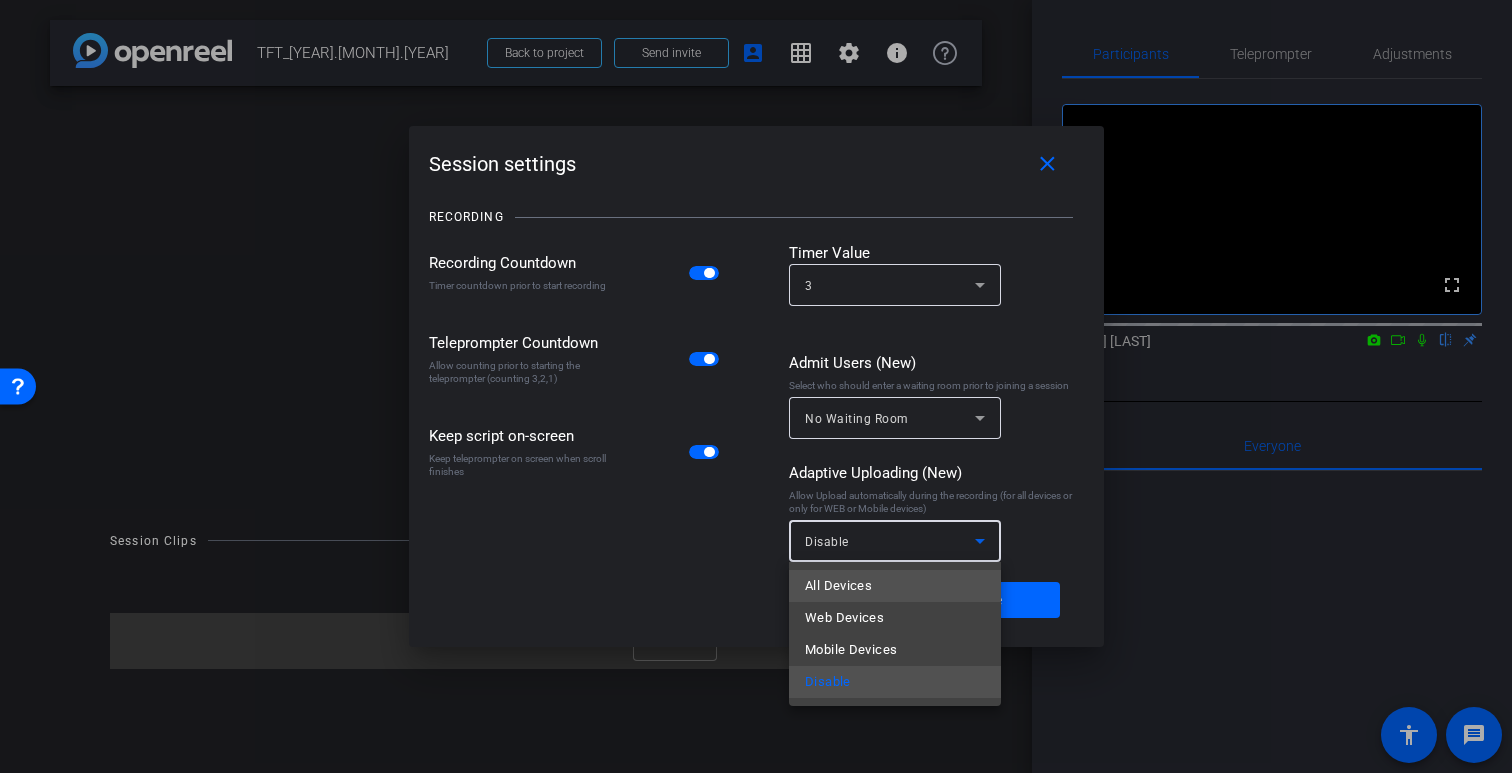 click on "All Devices" at bounding box center (838, 586) 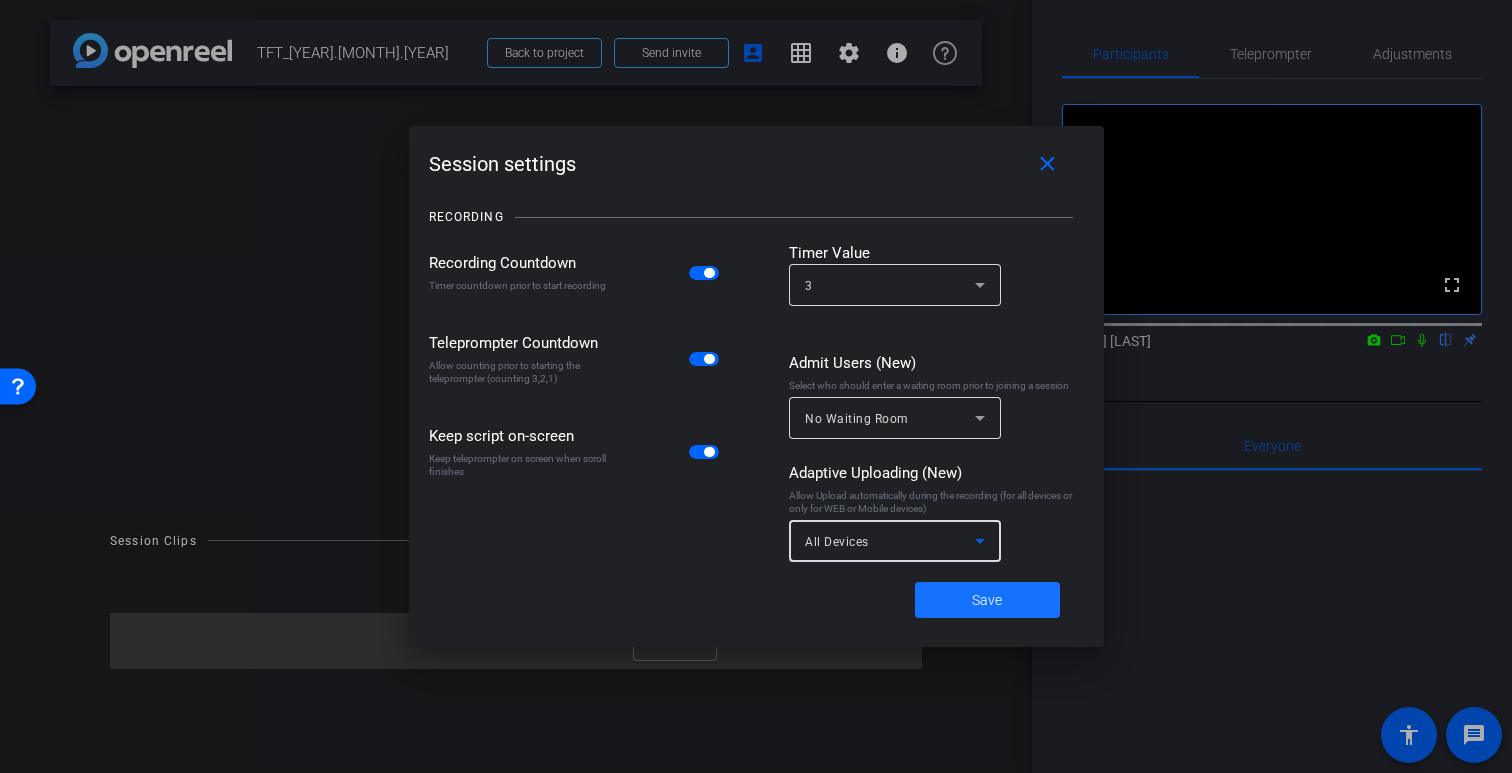 click at bounding box center [987, 600] 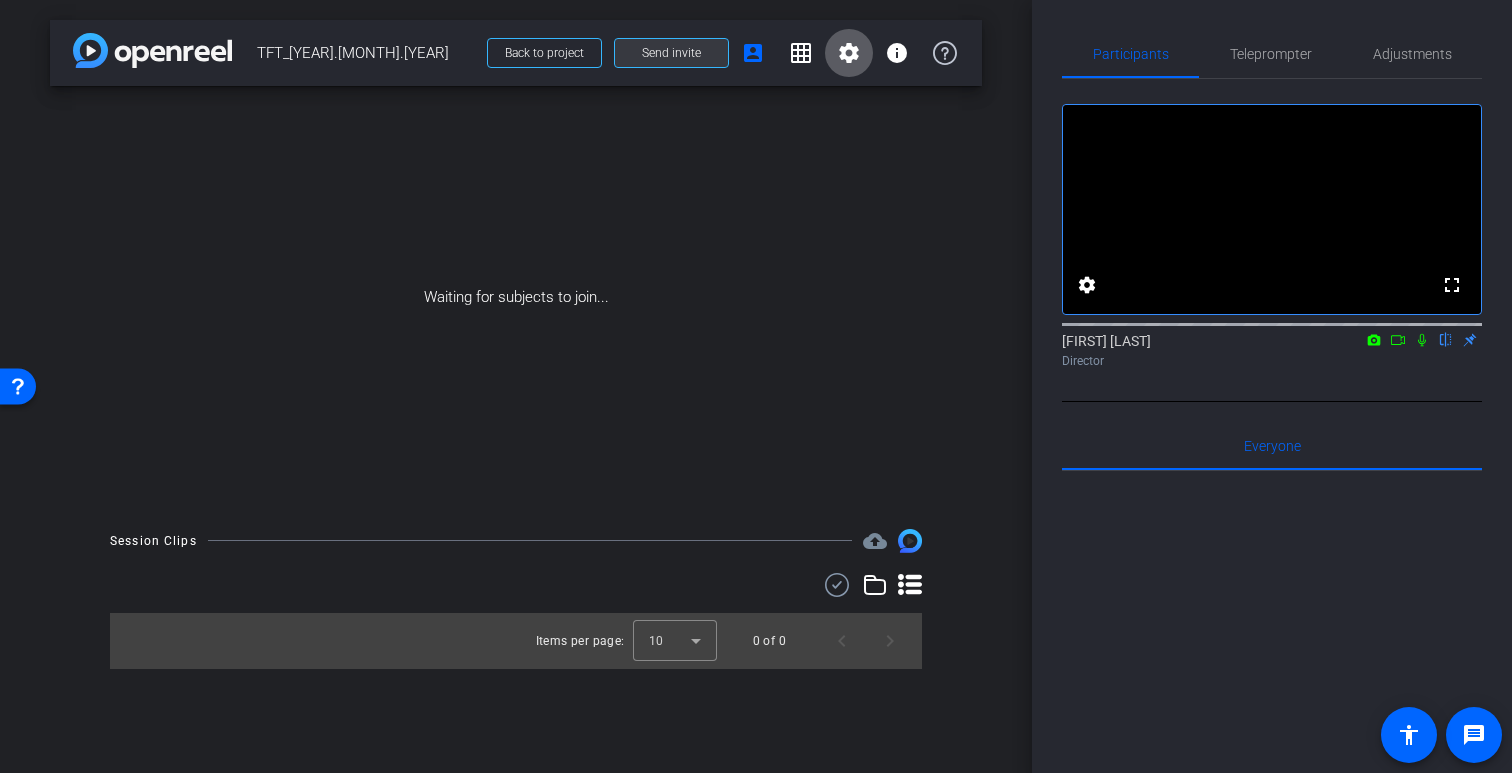 click on "Send invite" at bounding box center [544, 53] 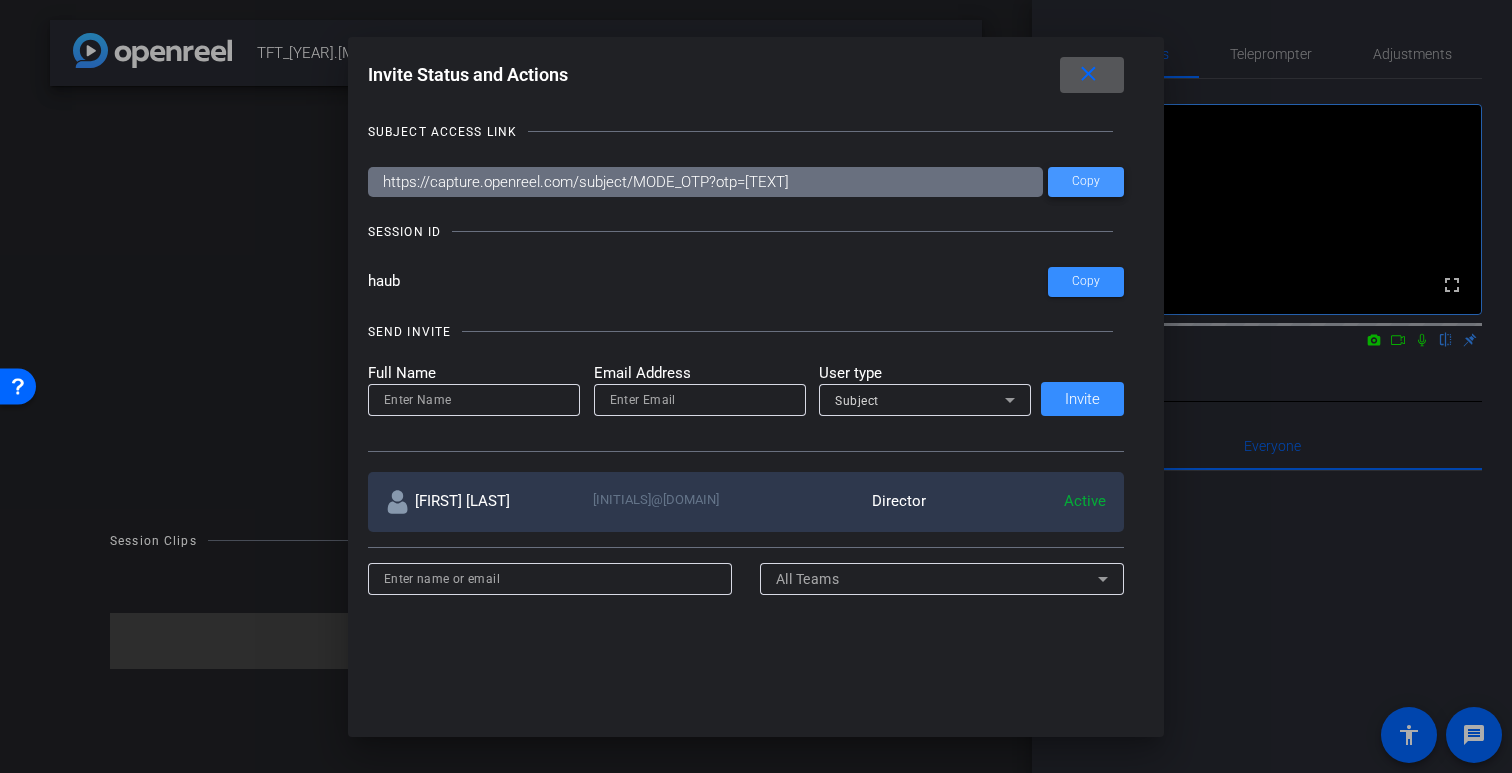 click at bounding box center (1086, 182) 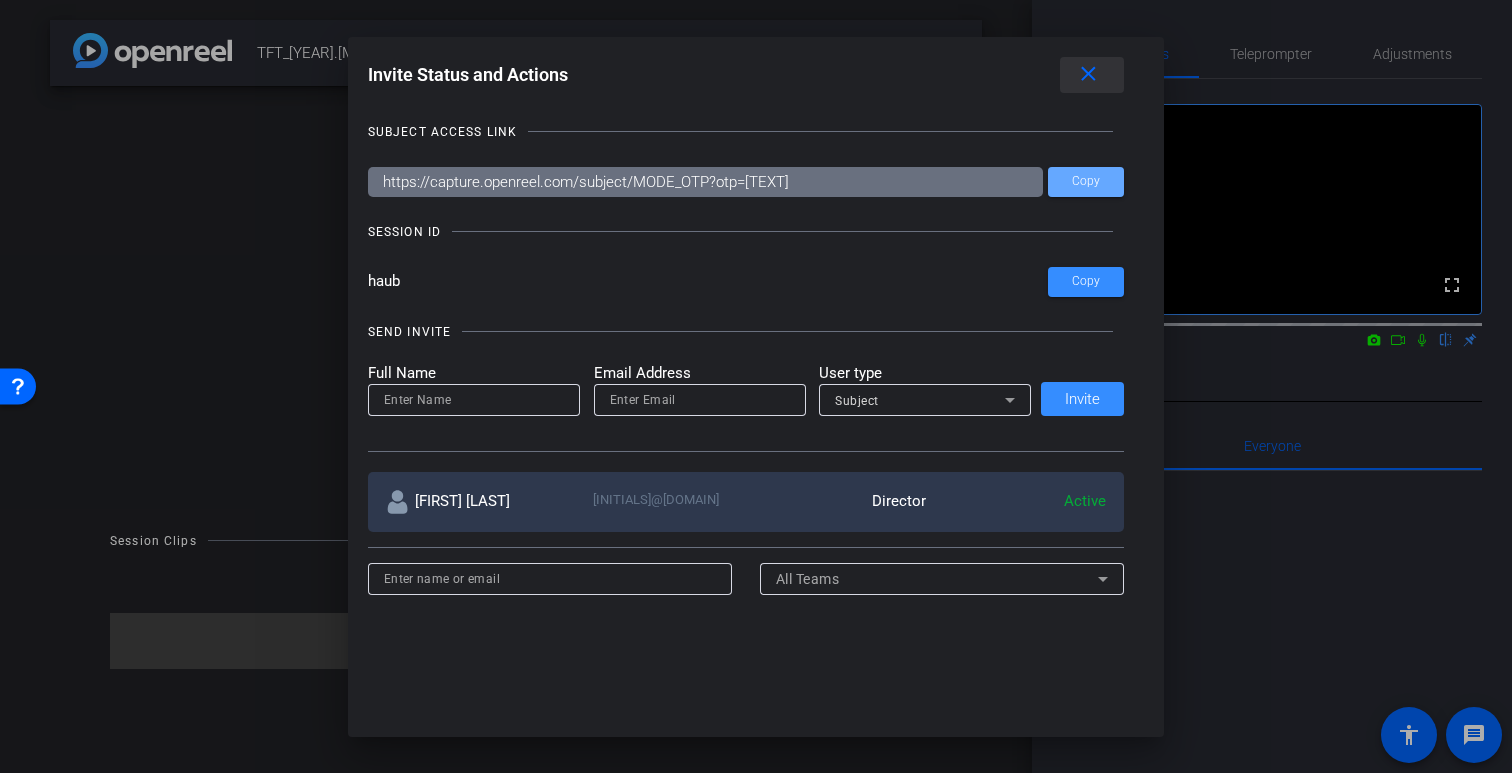 click on "close" at bounding box center [1088, 74] 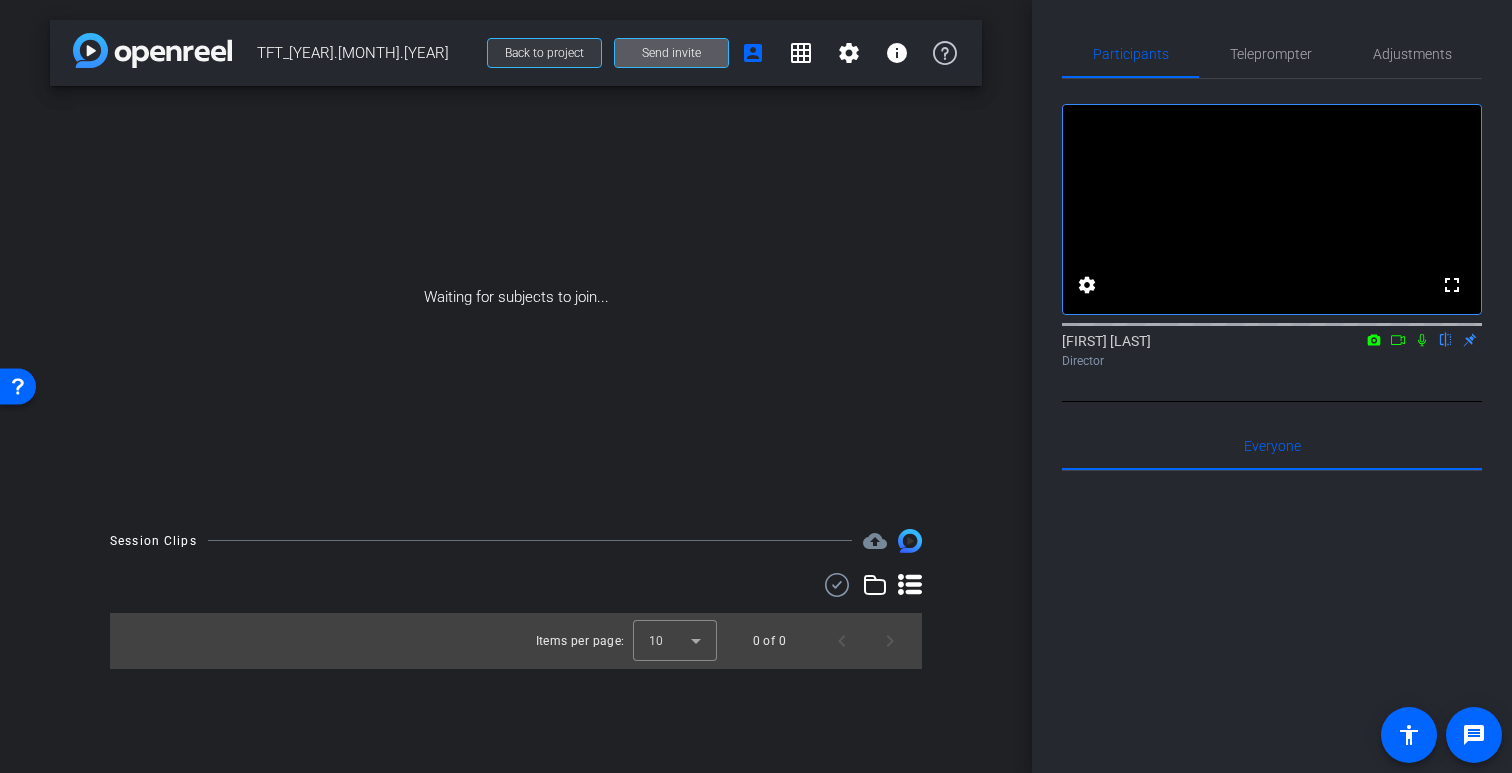 click on "Back to project" at bounding box center (544, 53) 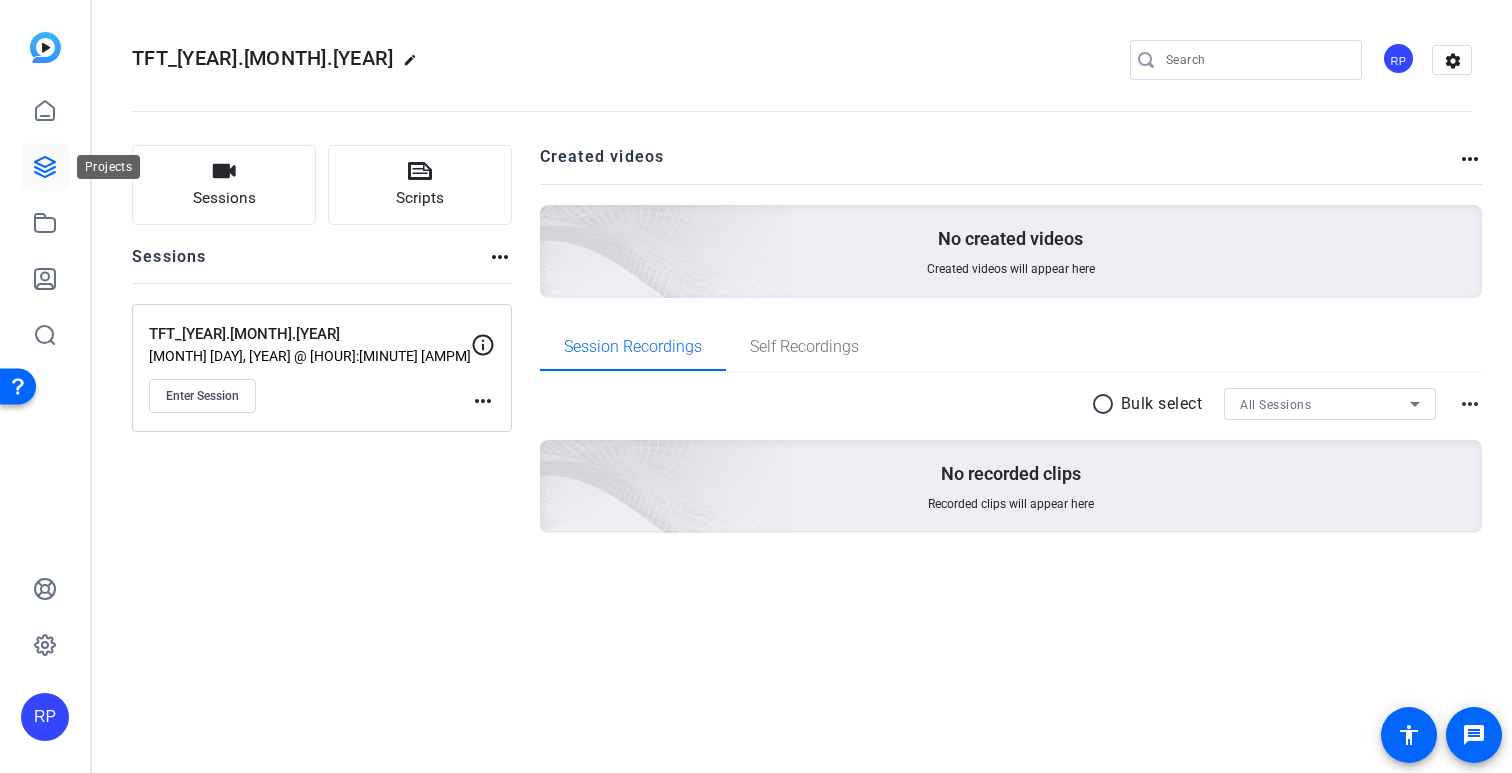 click at bounding box center [45, 167] 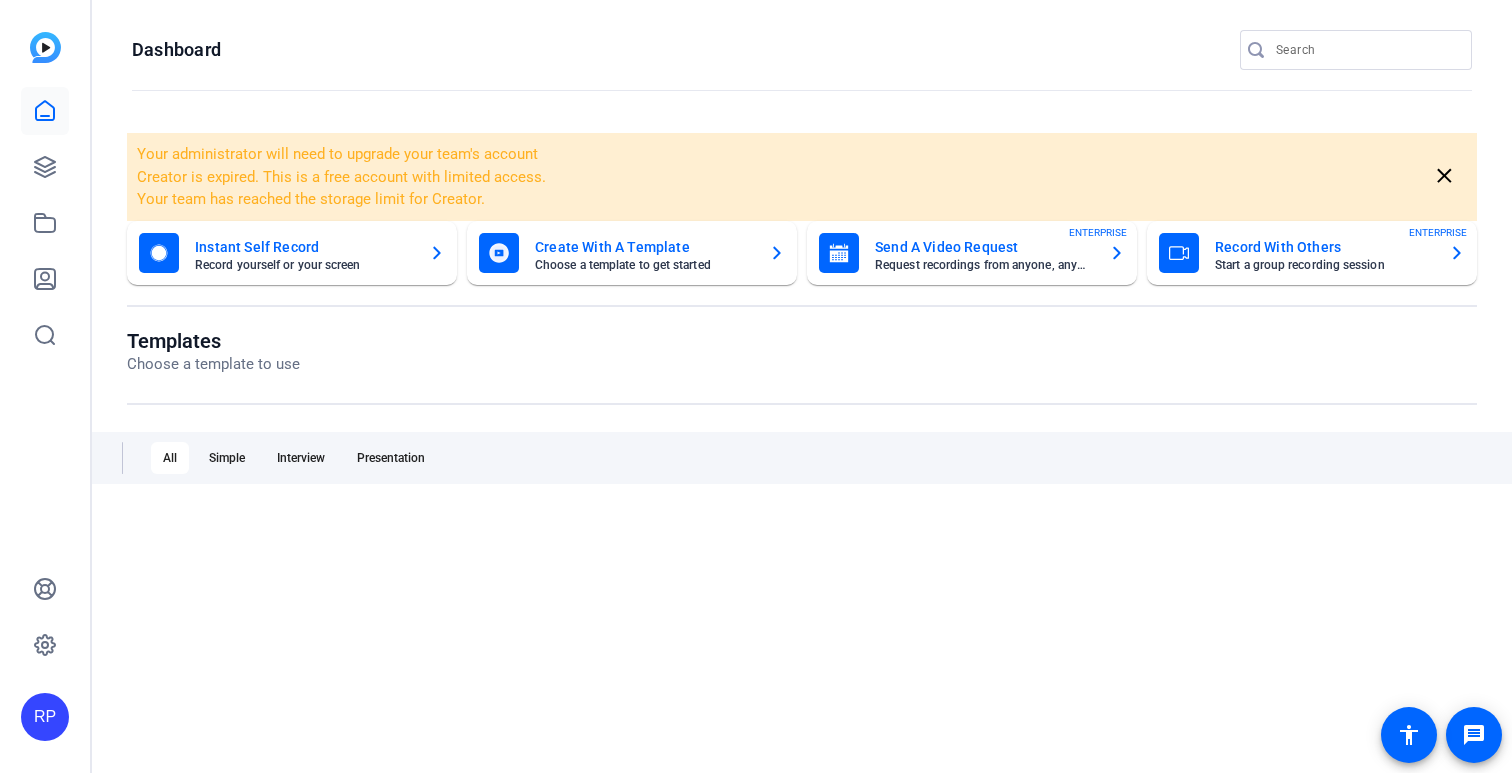 scroll, scrollTop: 0, scrollLeft: 0, axis: both 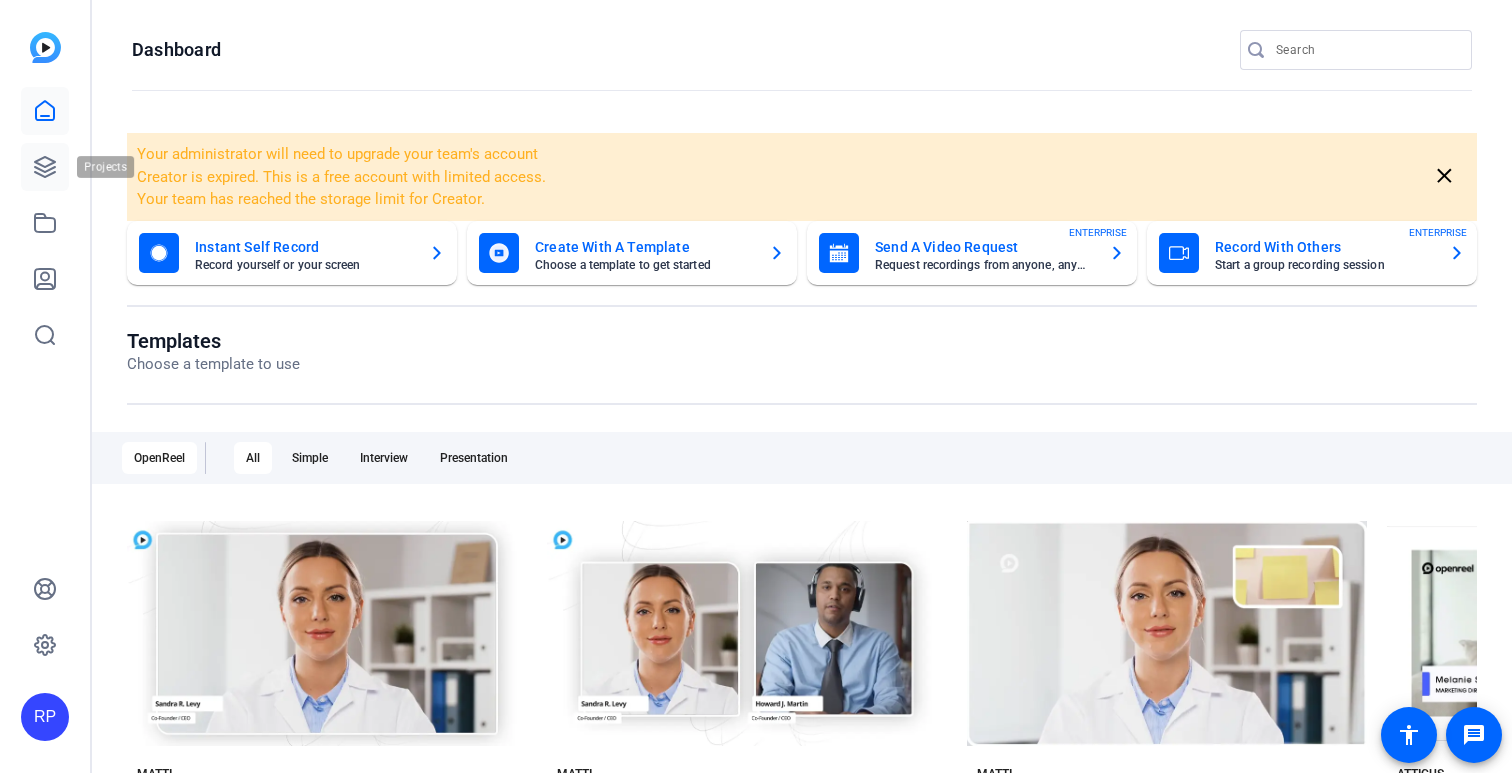 click at bounding box center (45, 167) 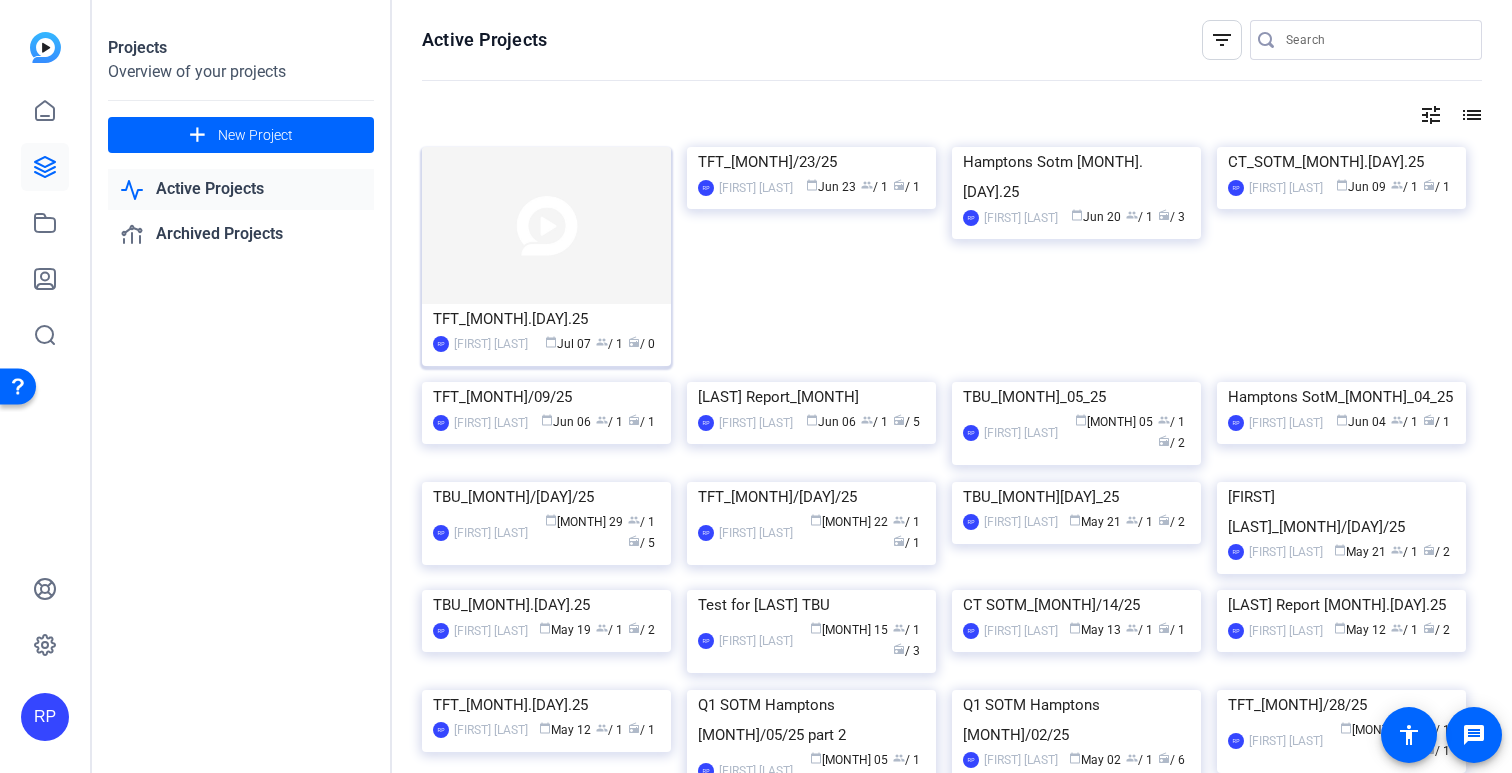 click at bounding box center [546, 225] 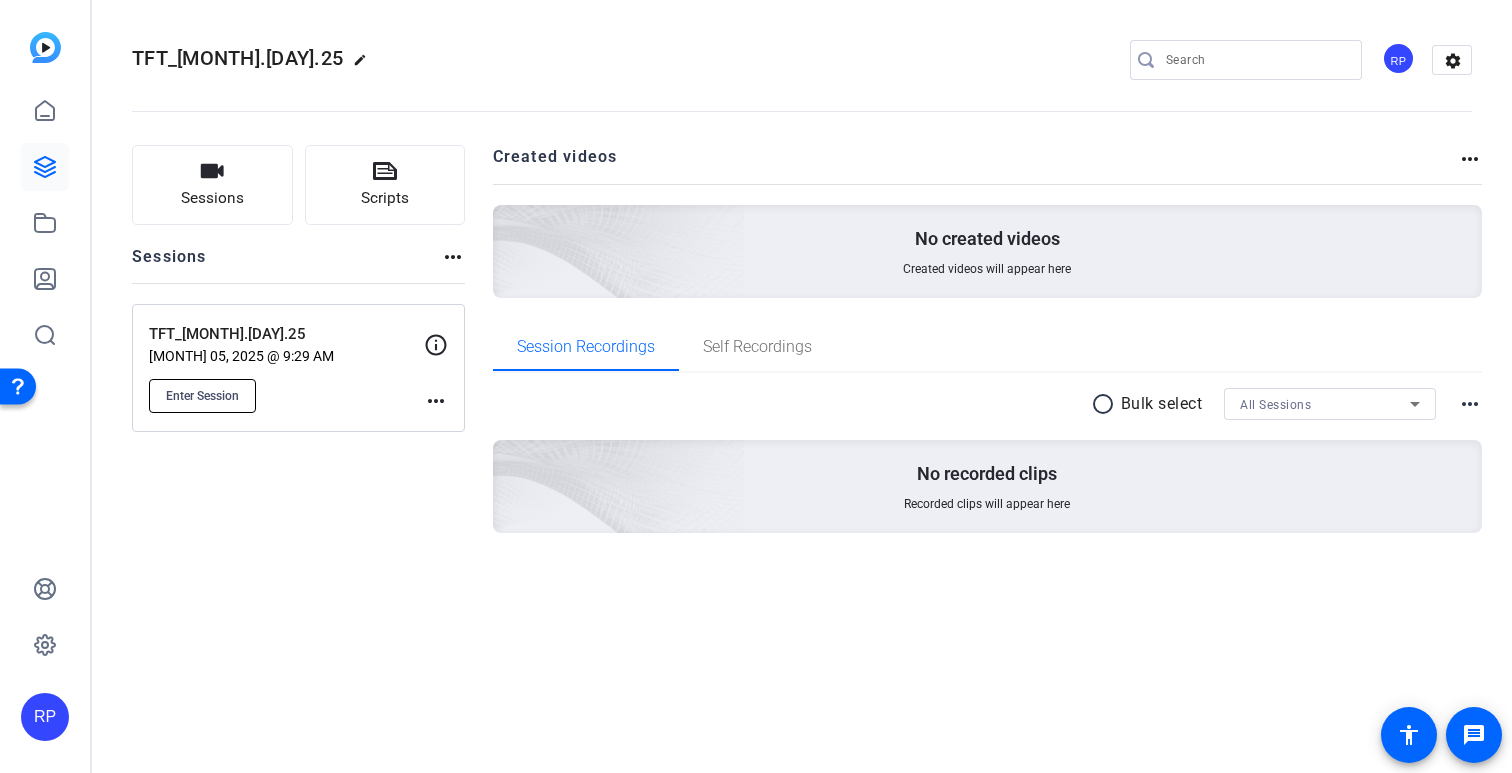 click on "Enter Session" at bounding box center [202, 396] 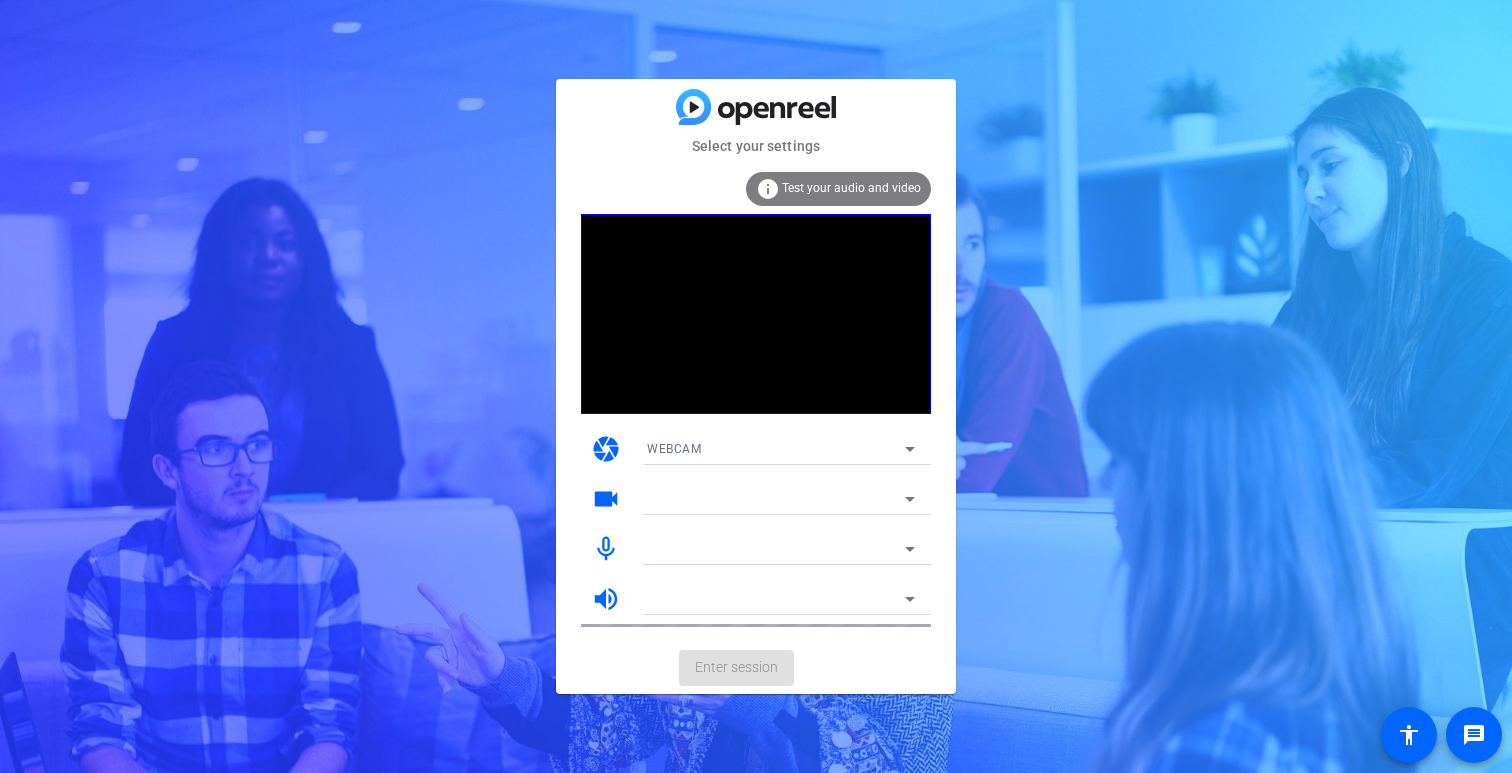 scroll, scrollTop: 0, scrollLeft: 0, axis: both 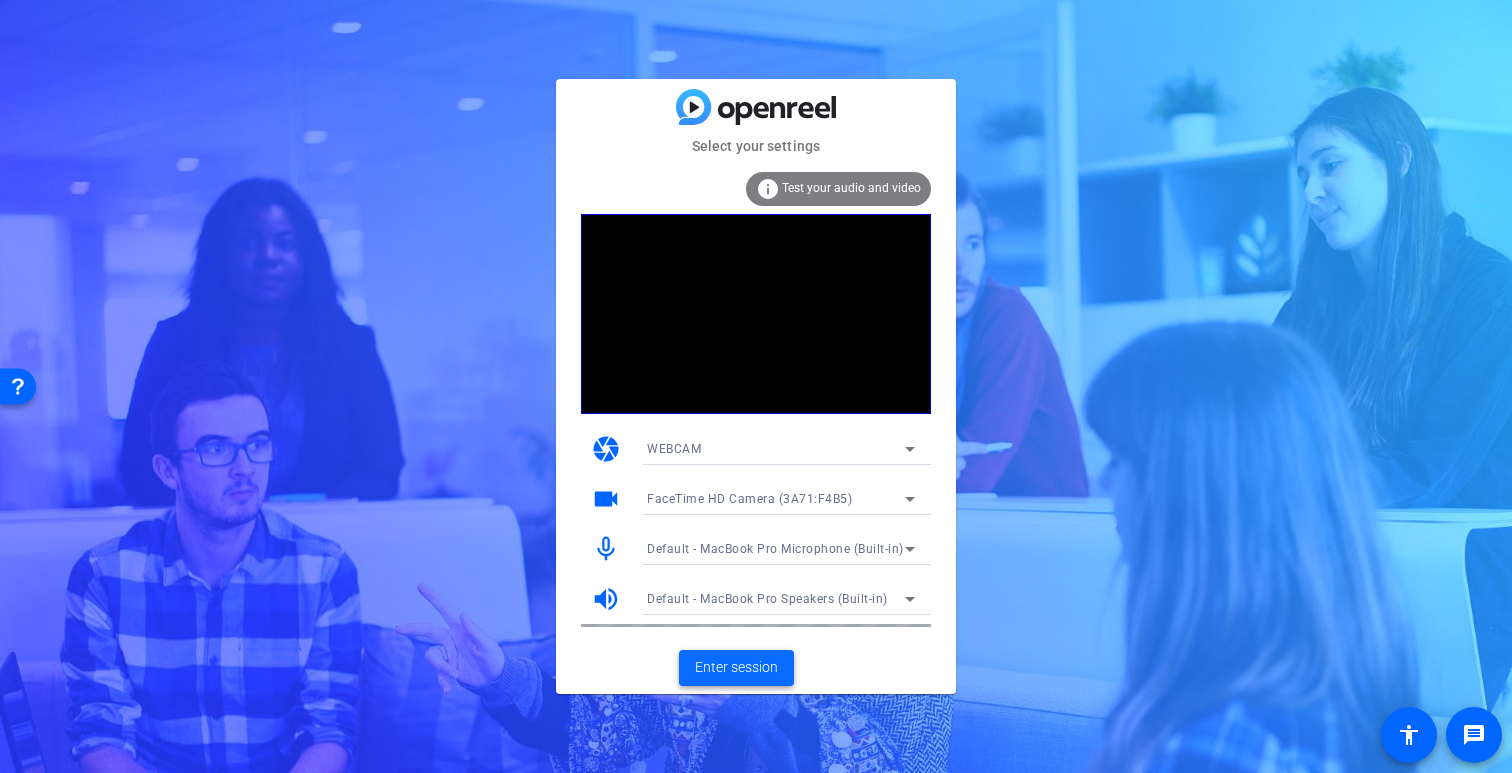 click on "Enter session" at bounding box center (736, 667) 